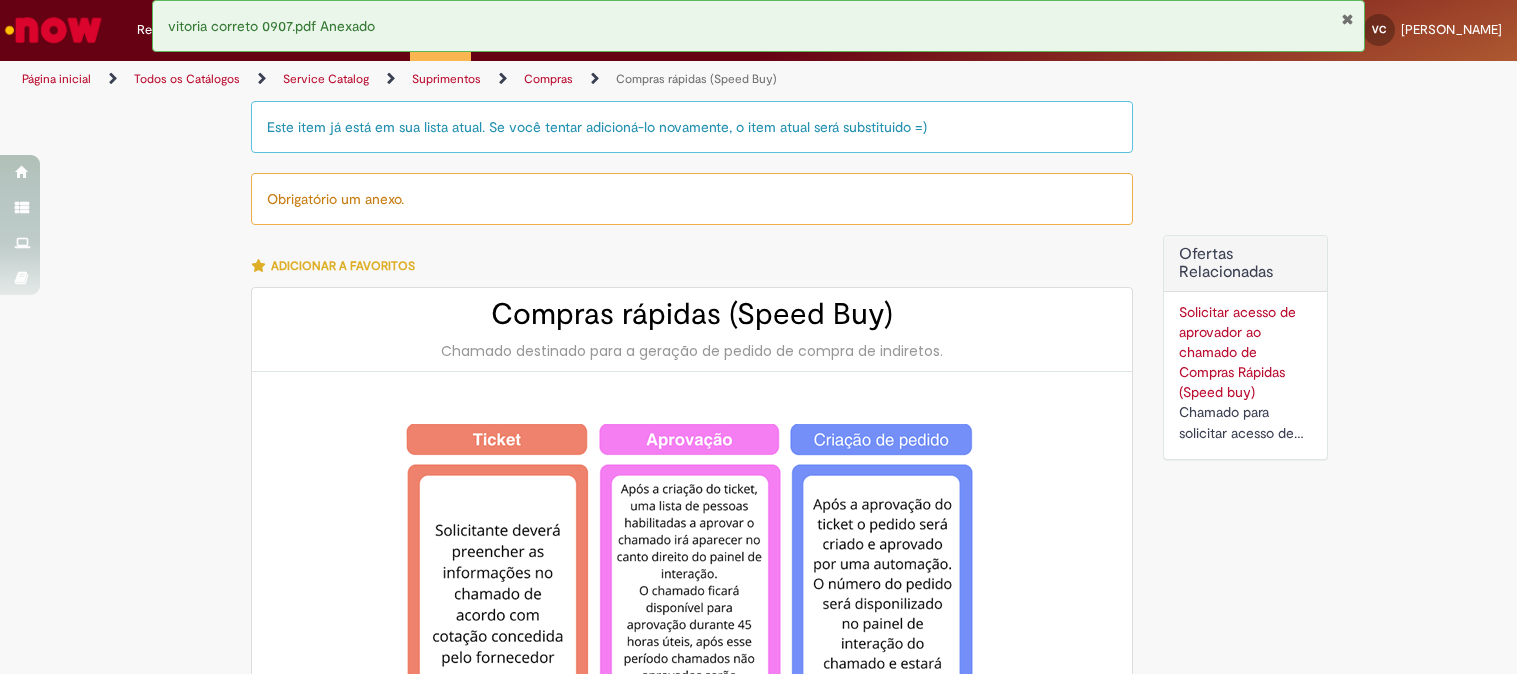 select on "**********" 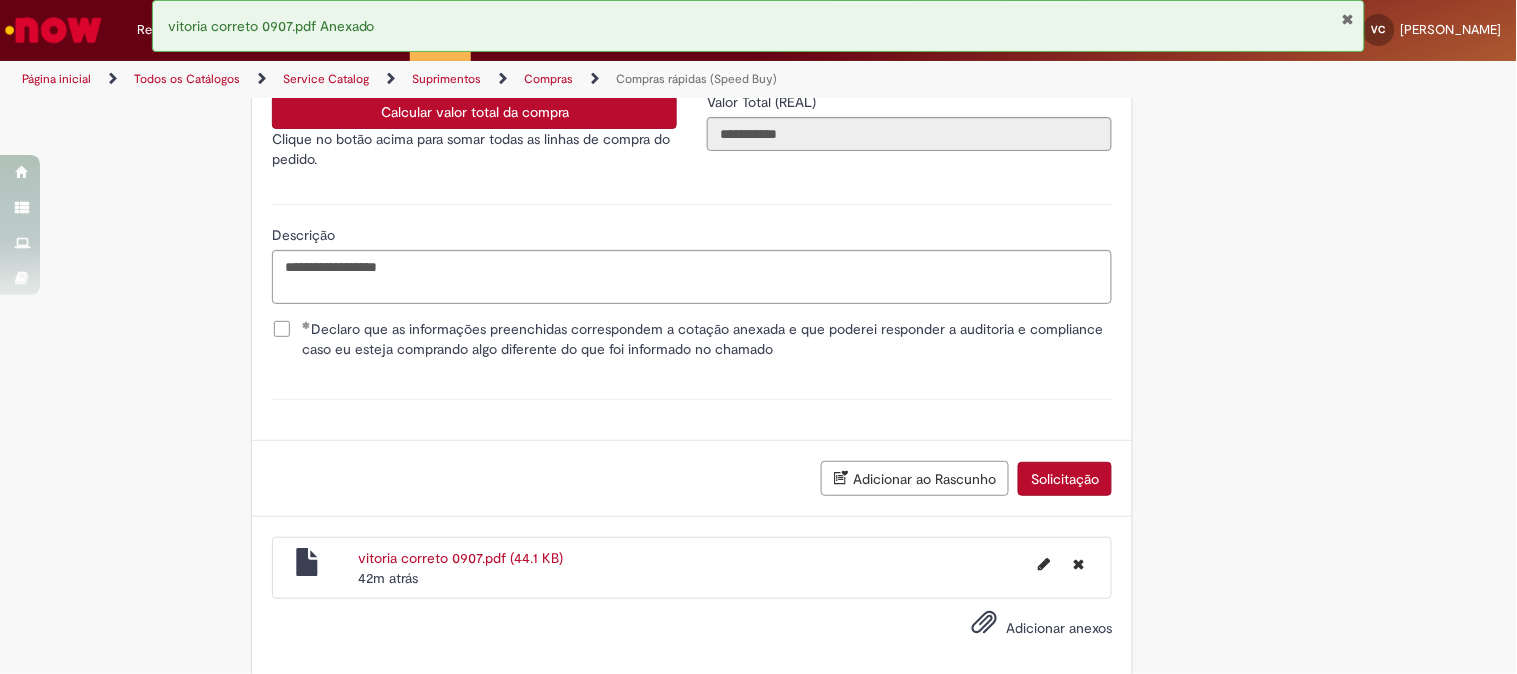 scroll, scrollTop: 3827, scrollLeft: 0, axis: vertical 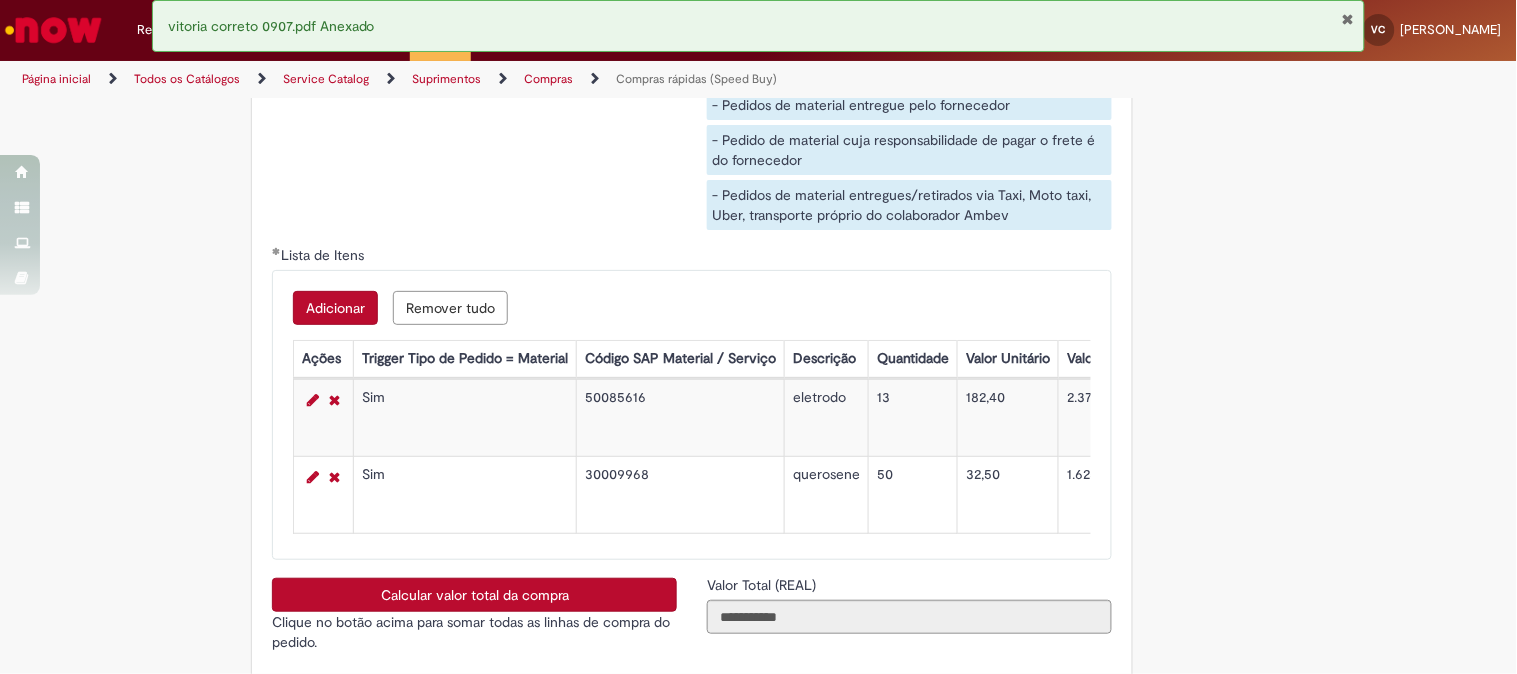 click on "Lista de Itens Ações Trigger Tipo de Pedido = Material Código SAP Material / Serviço Descrição Quantidade Valor Unitário Valor Total Moeda Origem do Material Código NCM Conta contábil Método de Pagamento Ordem de Serviço Sim 50085616 eletrodo 13 182,40 2.371,20 Nacional: Alíquota ICMS 0%,7%, 12% ou 18% 83111000 72042001 Ordem 100002301333 Sim 30009968 querosene 50 32,50 1.625,00 Nacional: Alíquota ICMS 0%,7%, 12% ou 18% 27101290 72042001 Ordem 100002301333" at bounding box center (692, 439) 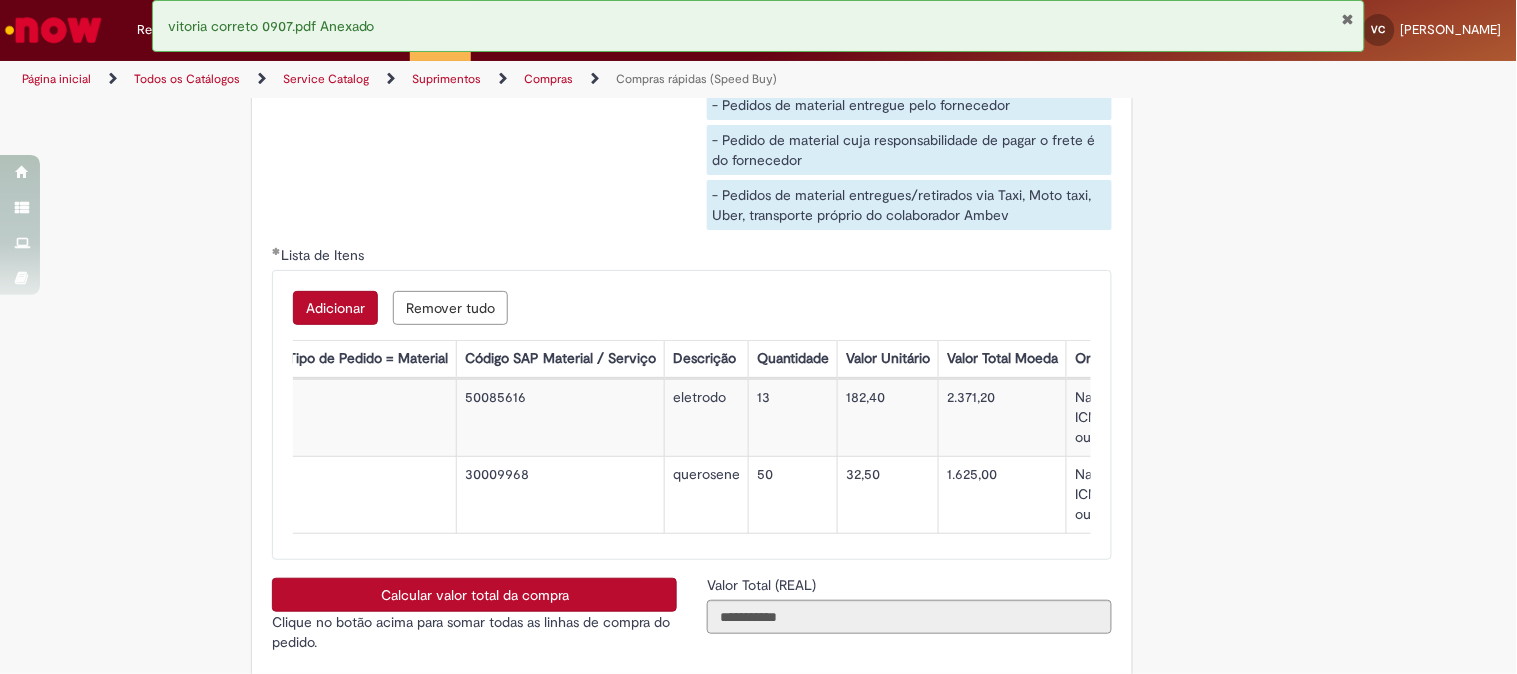 scroll, scrollTop: 0, scrollLeft: 0, axis: both 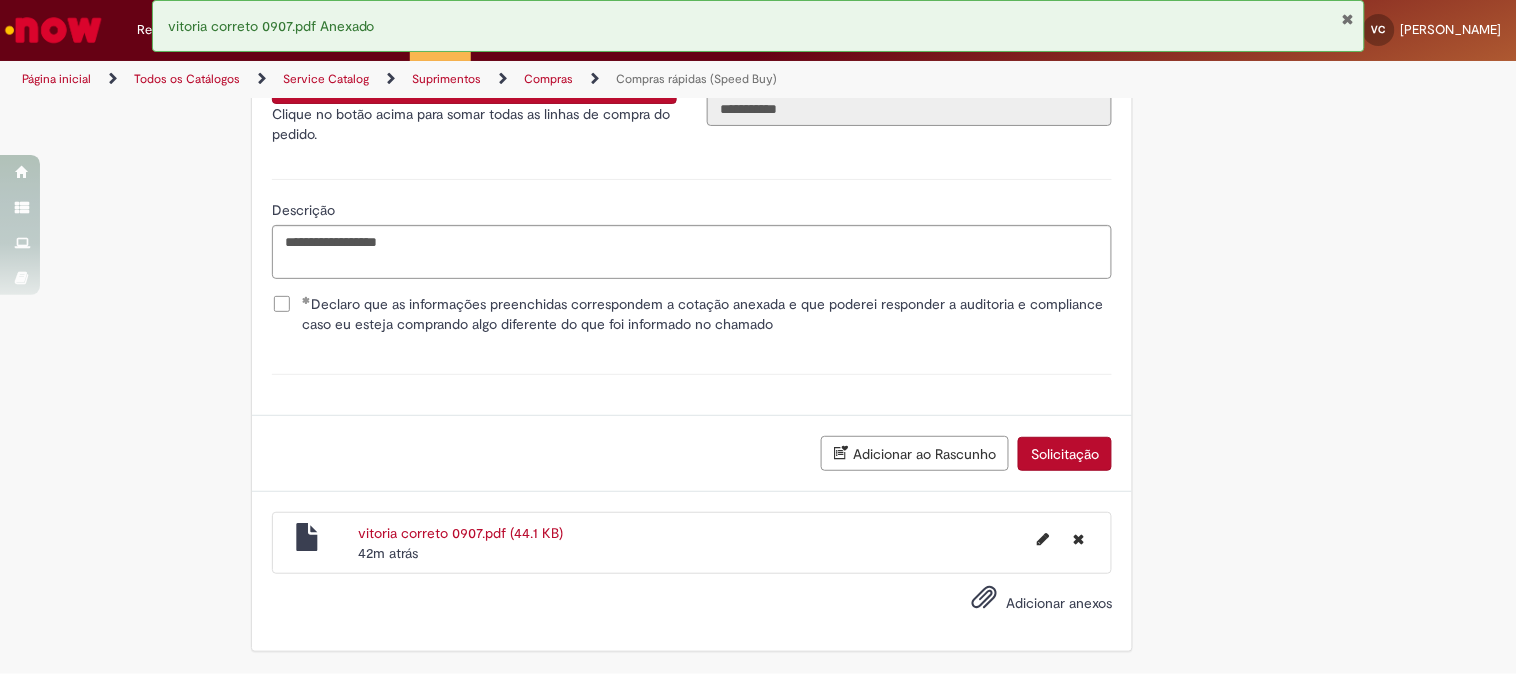 click on "Solicitação" at bounding box center (1065, 454) 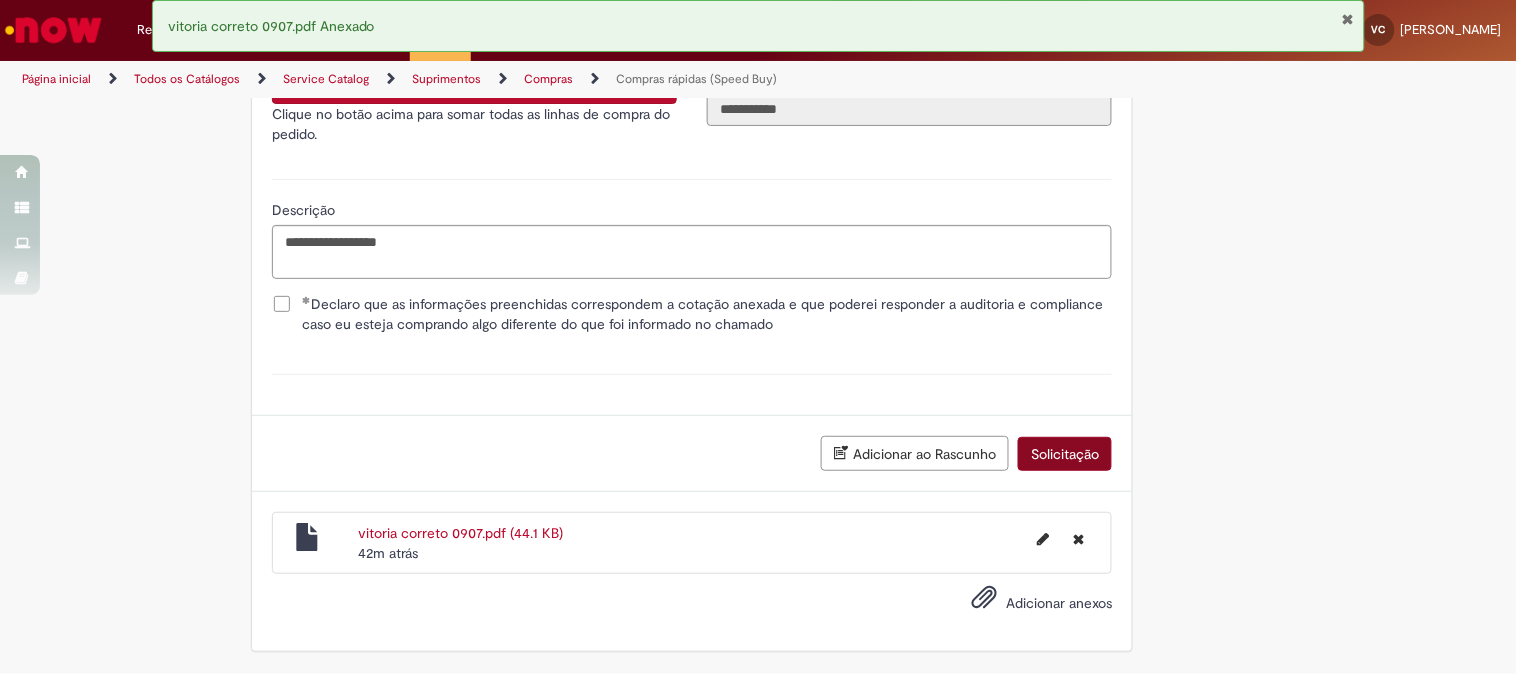scroll, scrollTop: 3781, scrollLeft: 0, axis: vertical 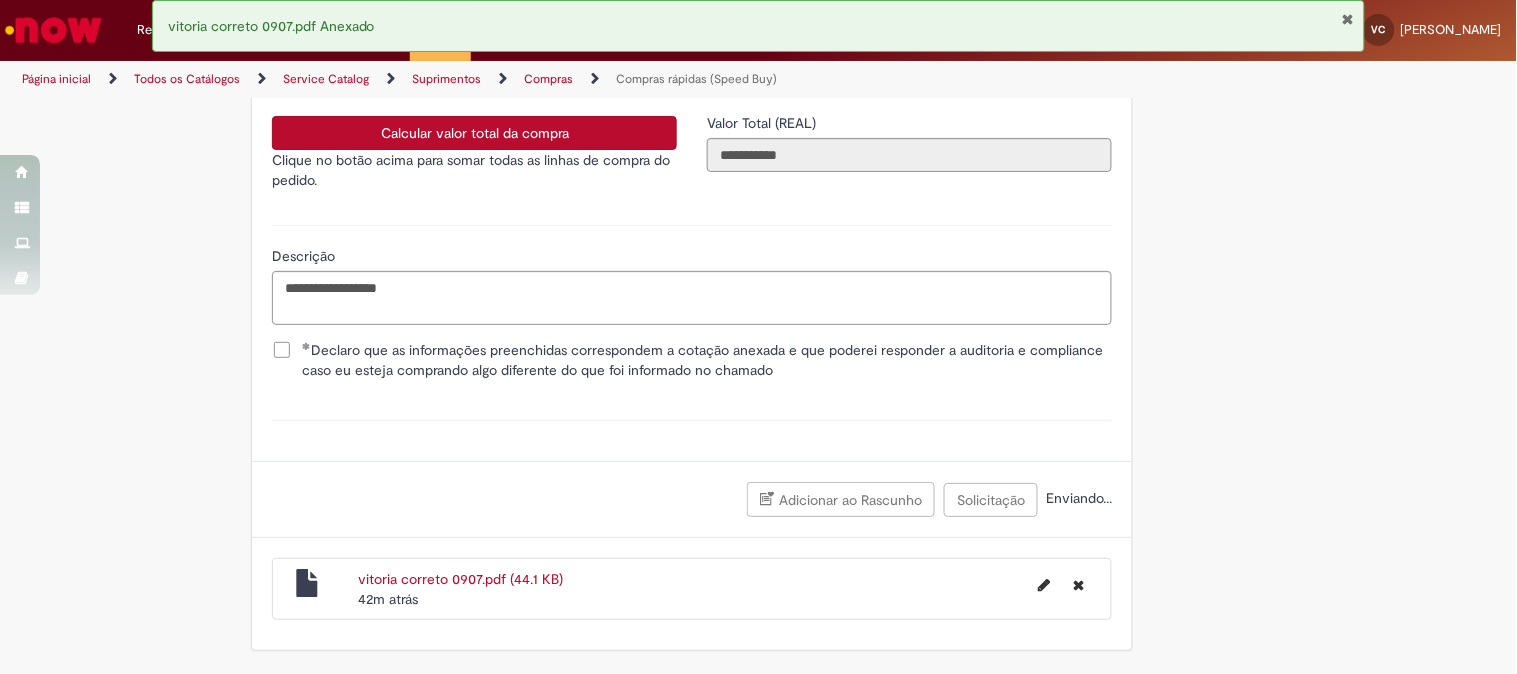 click at bounding box center [1347, 19] 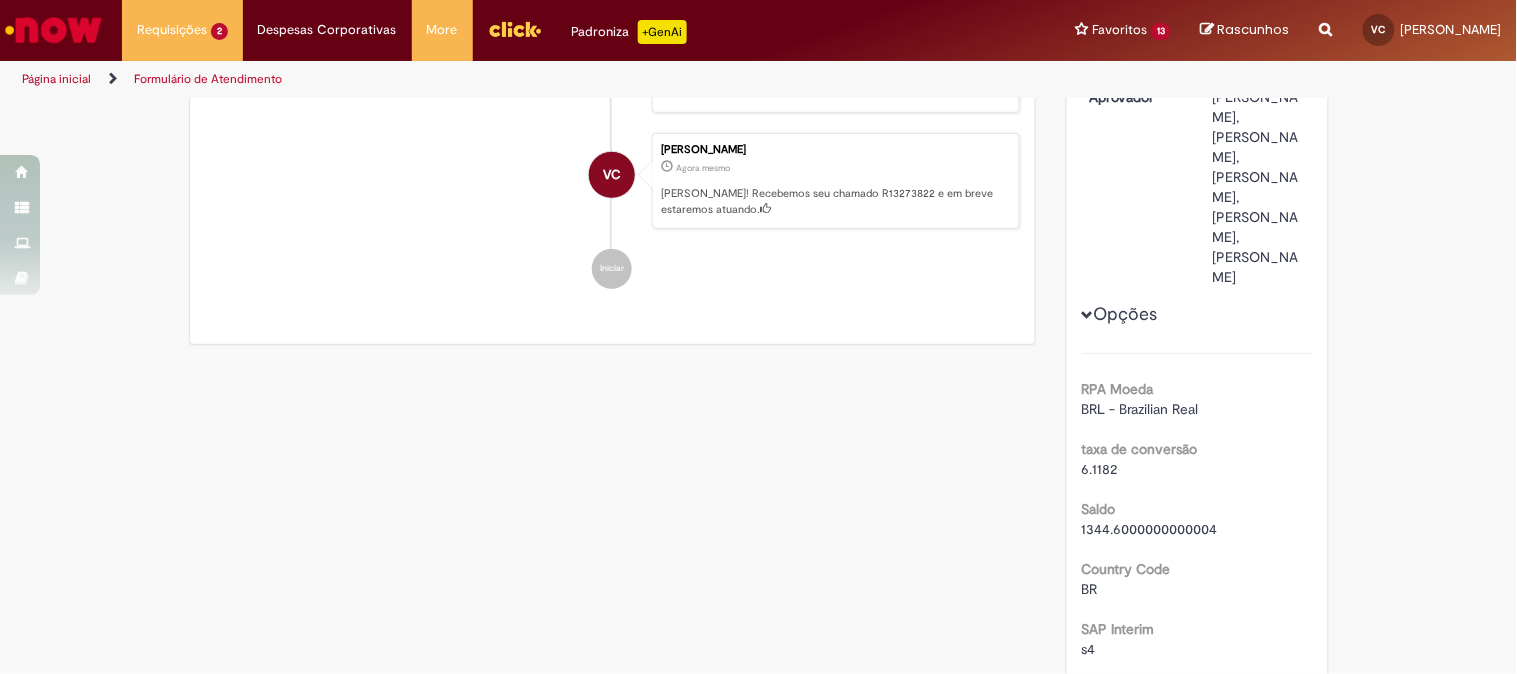 scroll, scrollTop: 0, scrollLeft: 0, axis: both 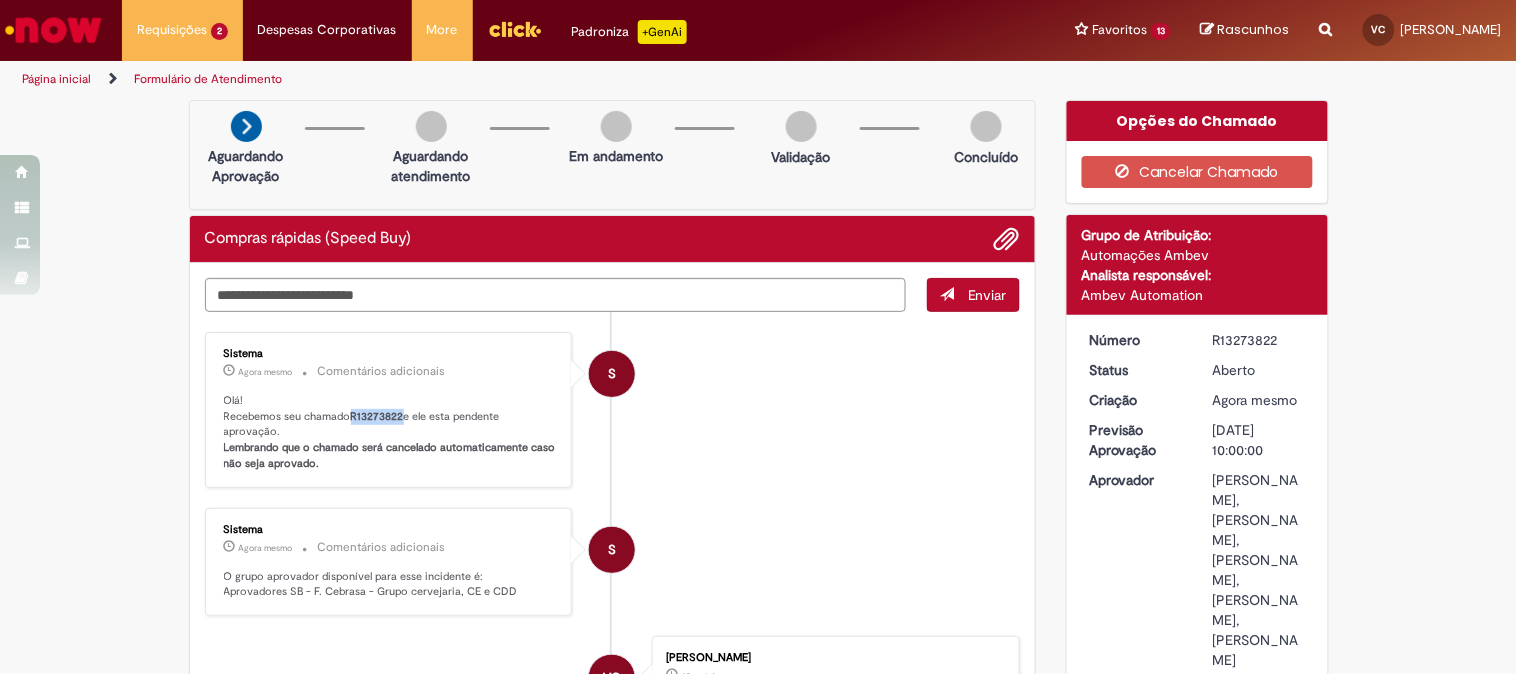 drag, startPoint x: 397, startPoint y: 413, endPoint x: 346, endPoint y: 421, distance: 51.62364 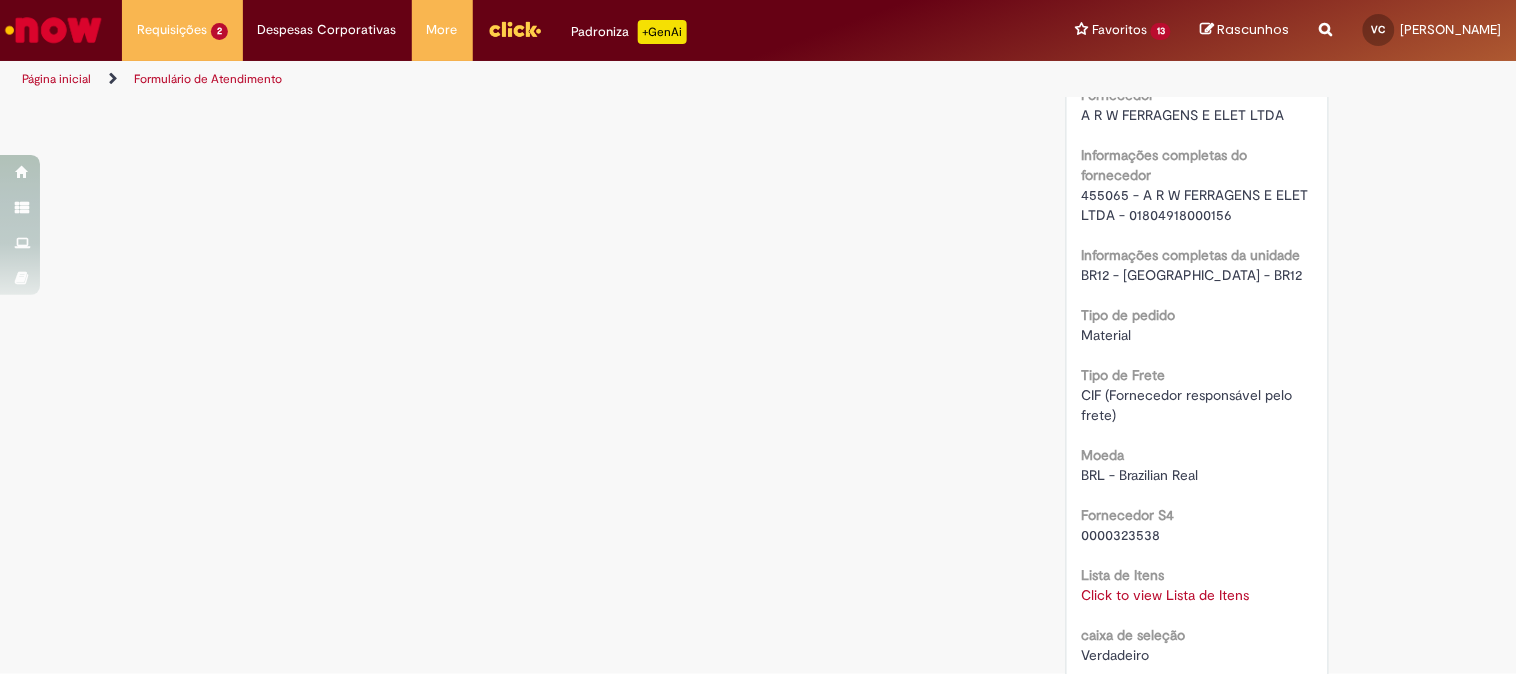 scroll, scrollTop: 2222, scrollLeft: 0, axis: vertical 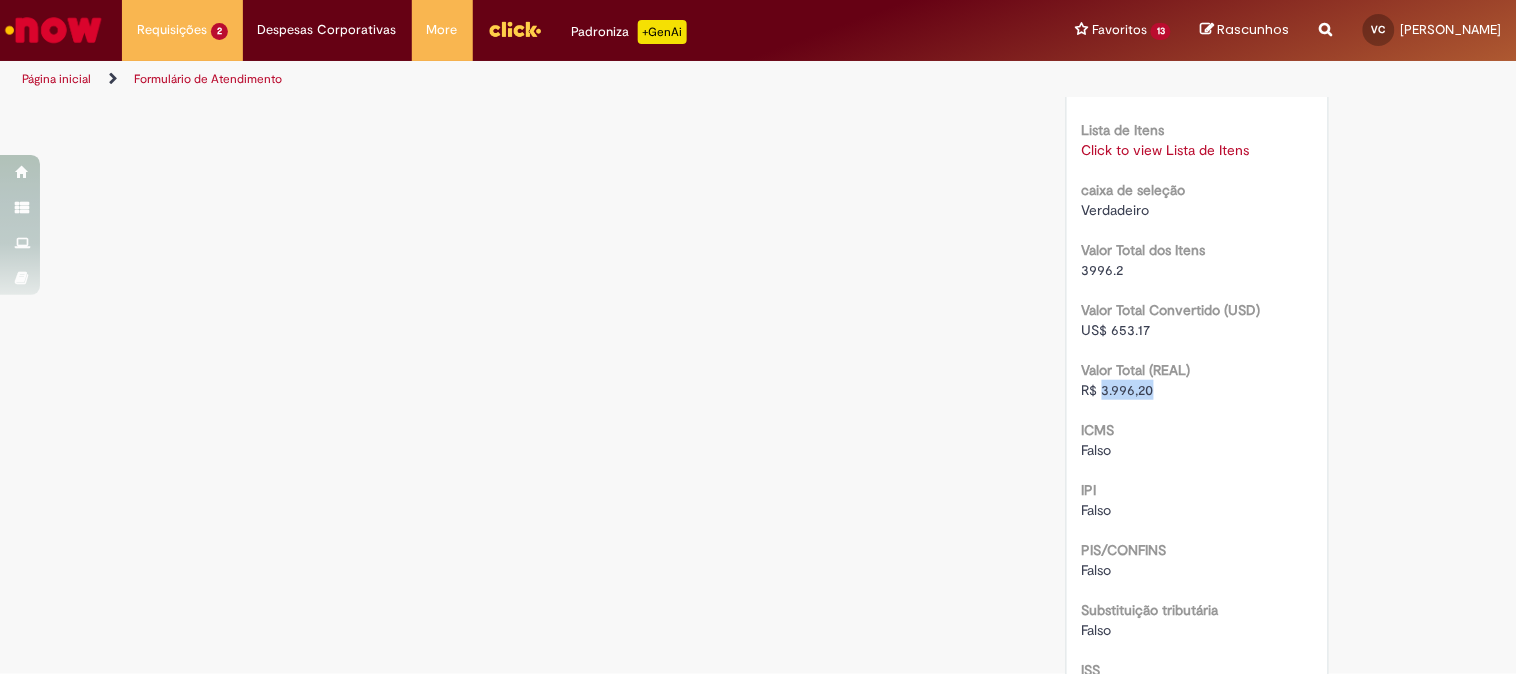 drag, startPoint x: 1150, startPoint y: 430, endPoint x: 1097, endPoint y: 430, distance: 53 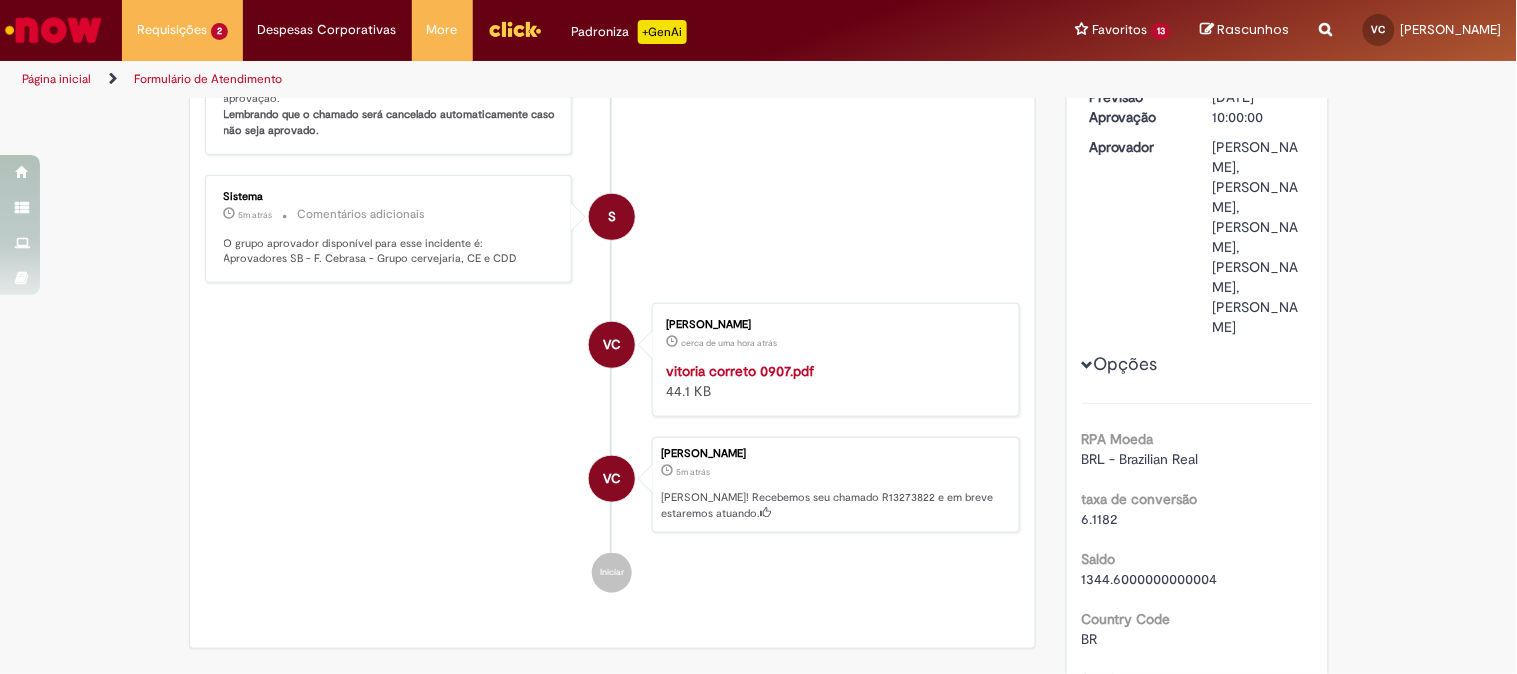 scroll, scrollTop: 0, scrollLeft: 0, axis: both 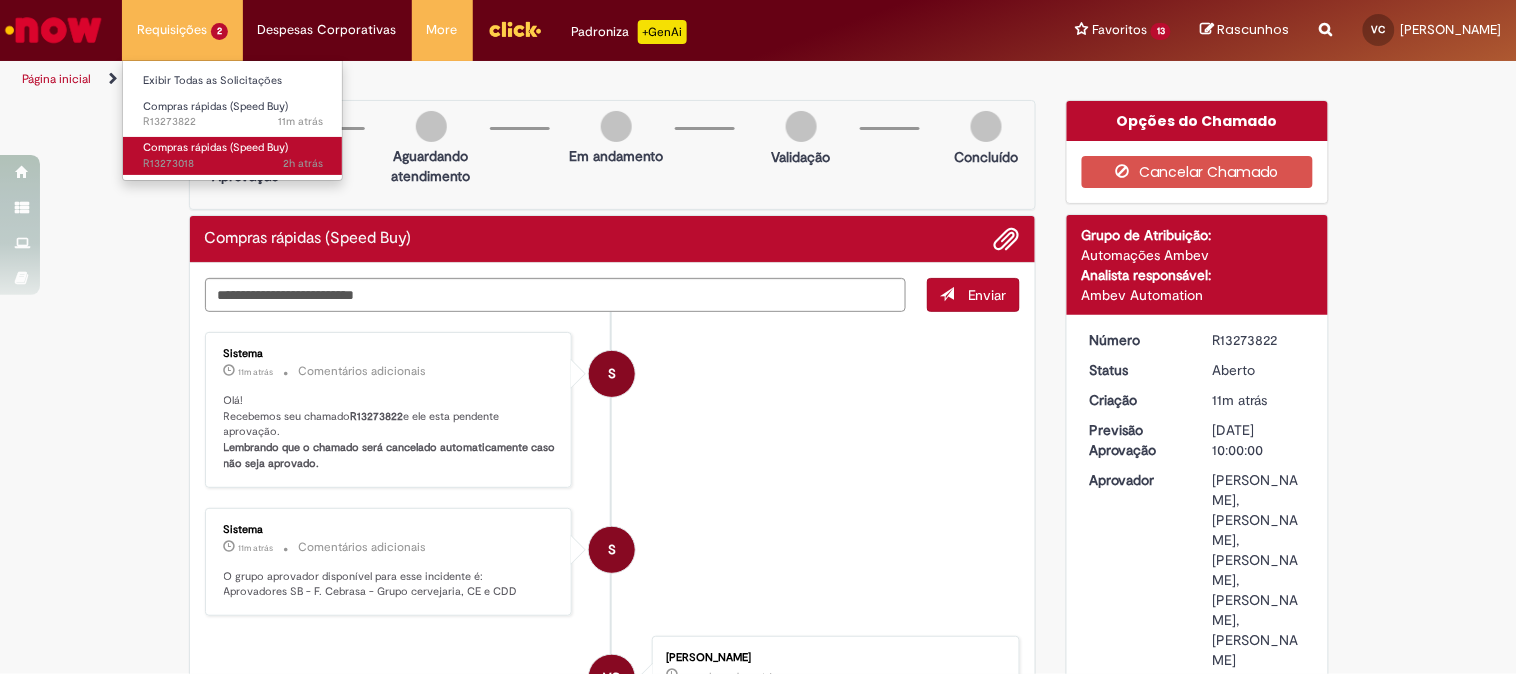 click on "2h atrás" at bounding box center [303, 163] 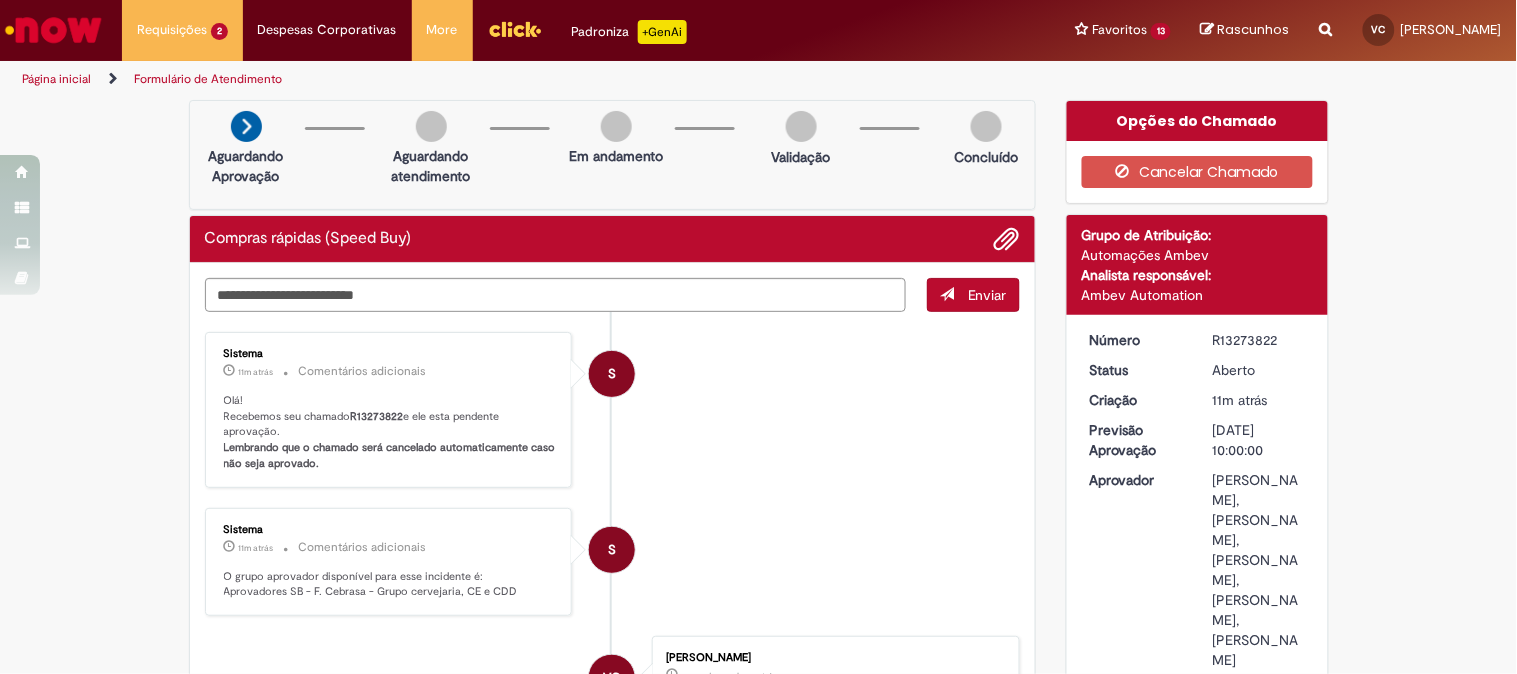scroll, scrollTop: 222, scrollLeft: 0, axis: vertical 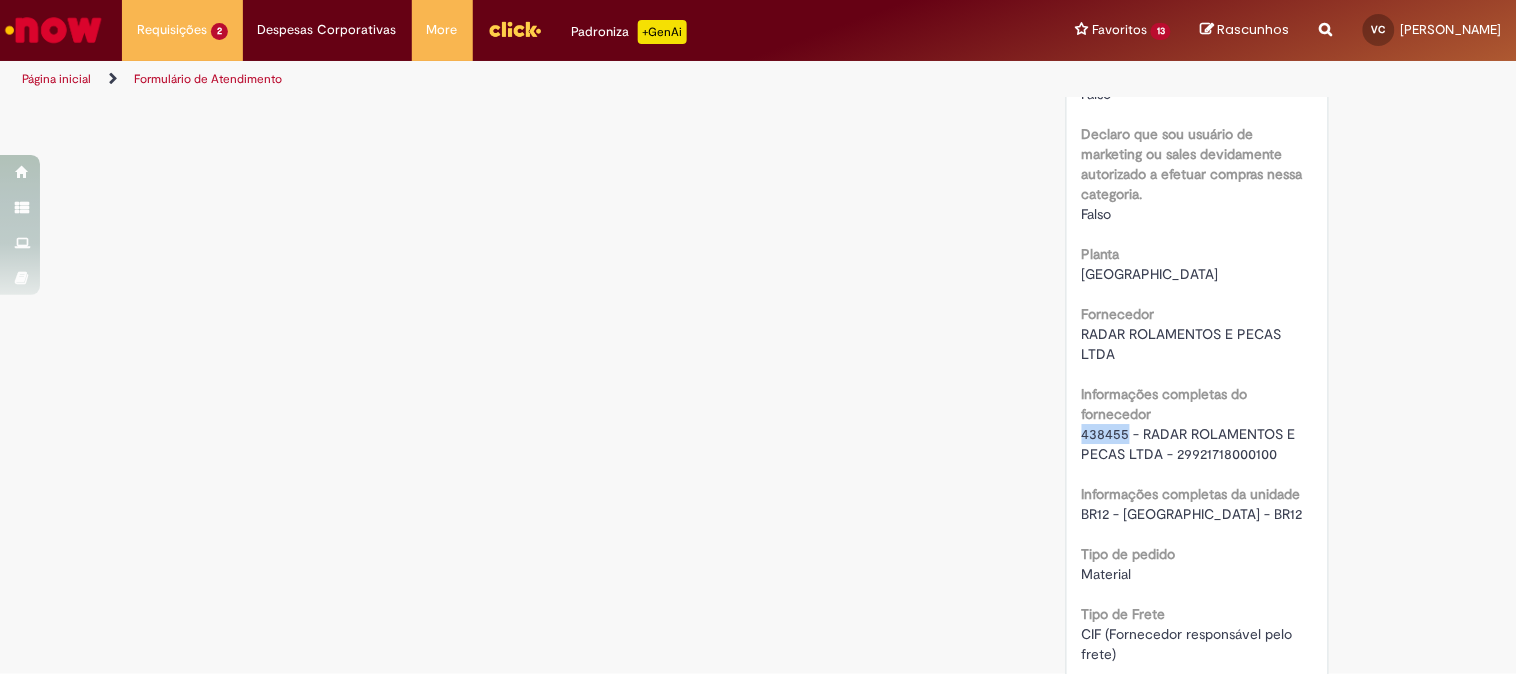 drag, startPoint x: 1120, startPoint y: 472, endPoint x: 1076, endPoint y: 478, distance: 44.407207 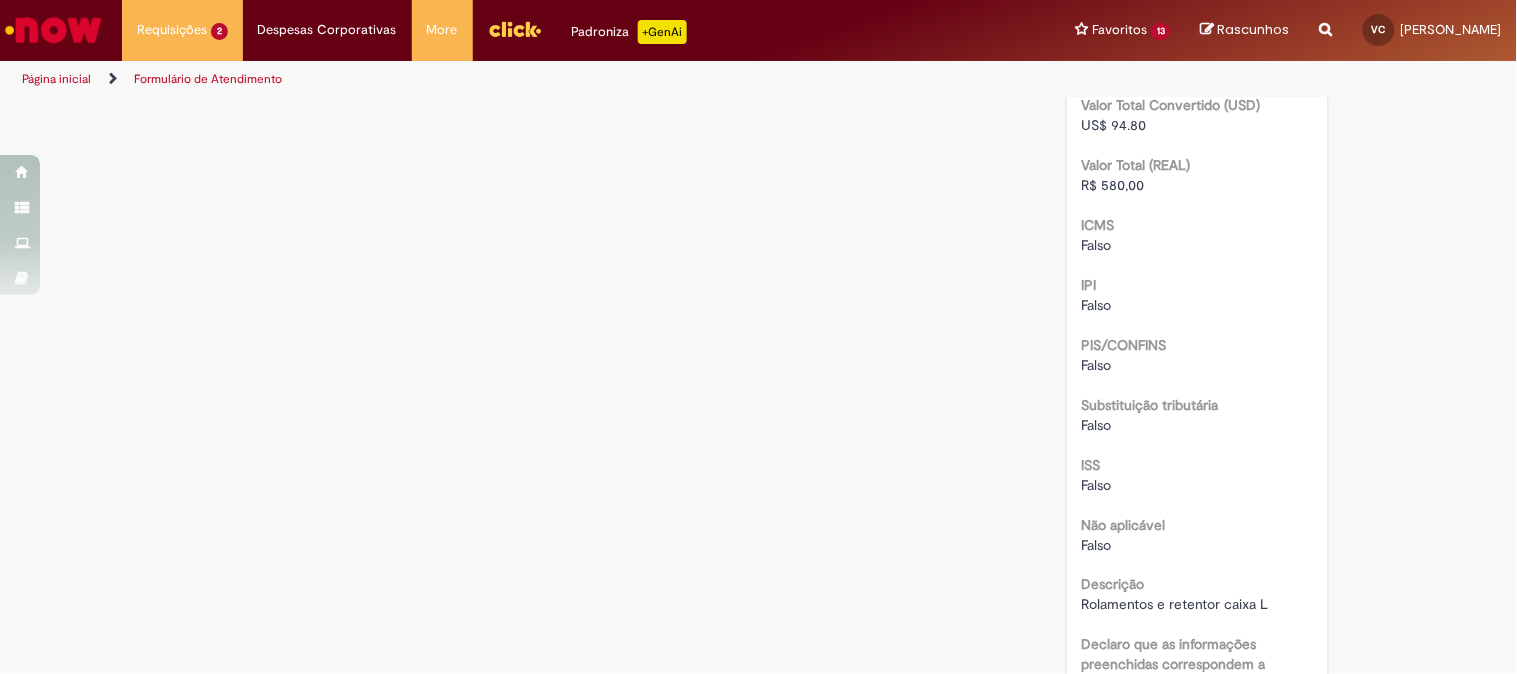 scroll, scrollTop: 2225, scrollLeft: 0, axis: vertical 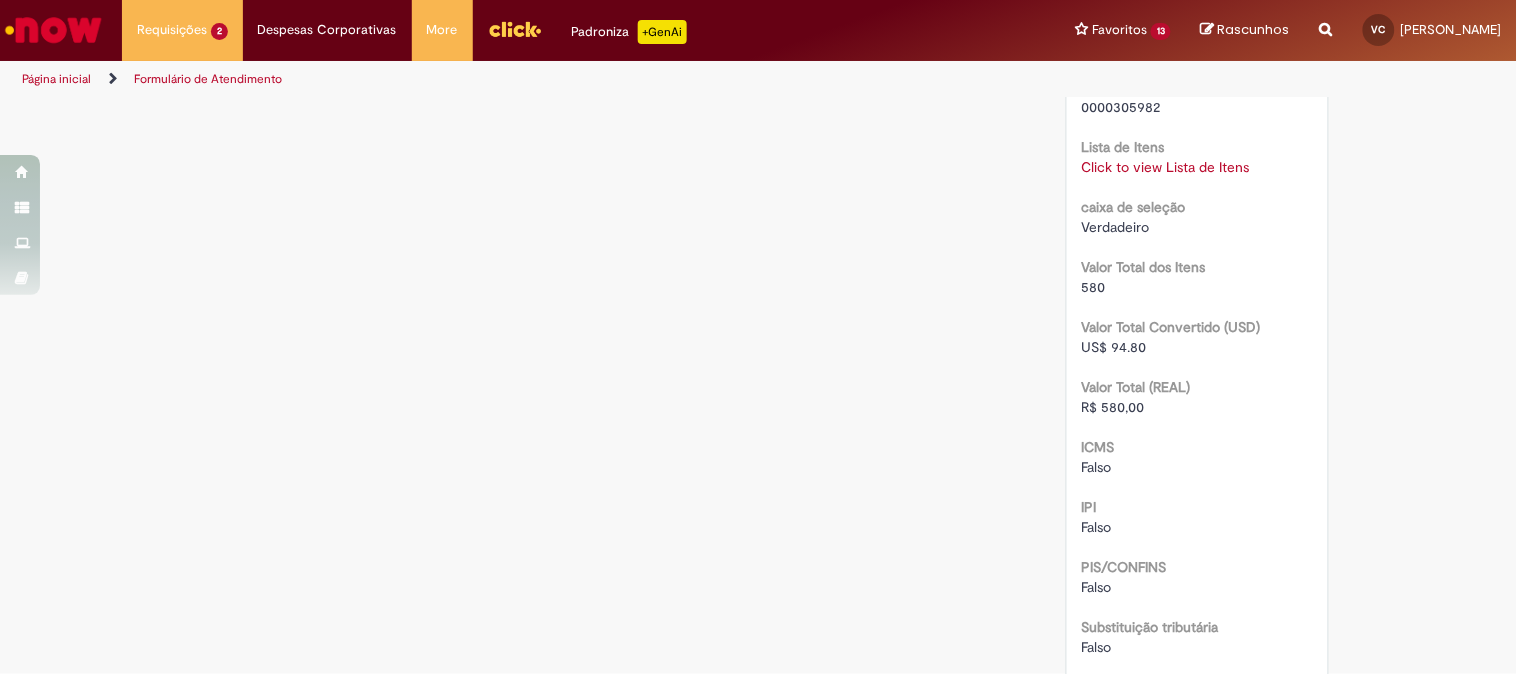 click on "Click to view Lista de Itens" at bounding box center [1166, 167] 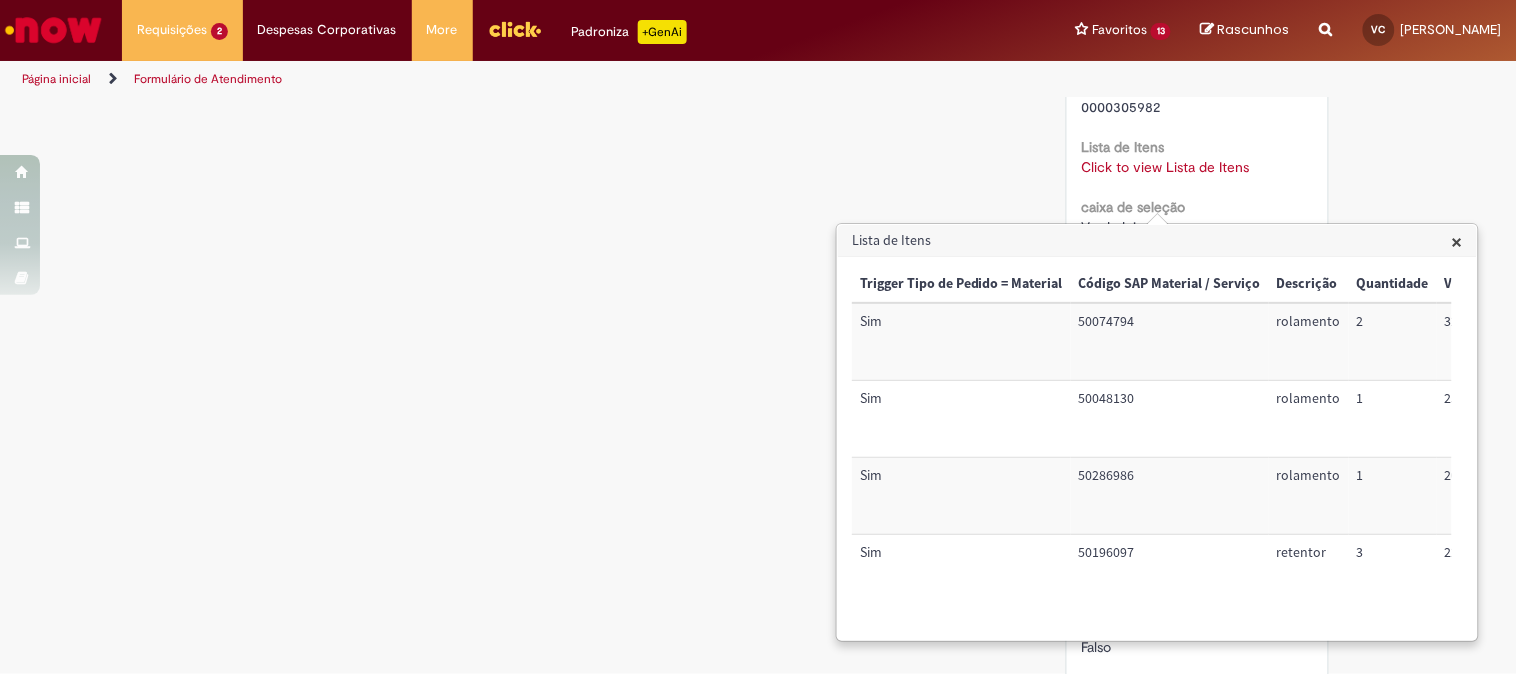 click on "Verificar Código de Barras
Aguardando Aprovação
Aguardando atendimento
Em andamento
Validação
Concluído
Compras rápidas (Speed Buy)
Enviar
S
Sistema
2h atrás 2 horas atrás     Comentários adicionais
Olá!  Recebemos seu chamado  R13273018  e ele esta pendente aprovação.  Lembrando que o chamado será cancelado automaticamente caso não seja aprovado." at bounding box center (759, -415) 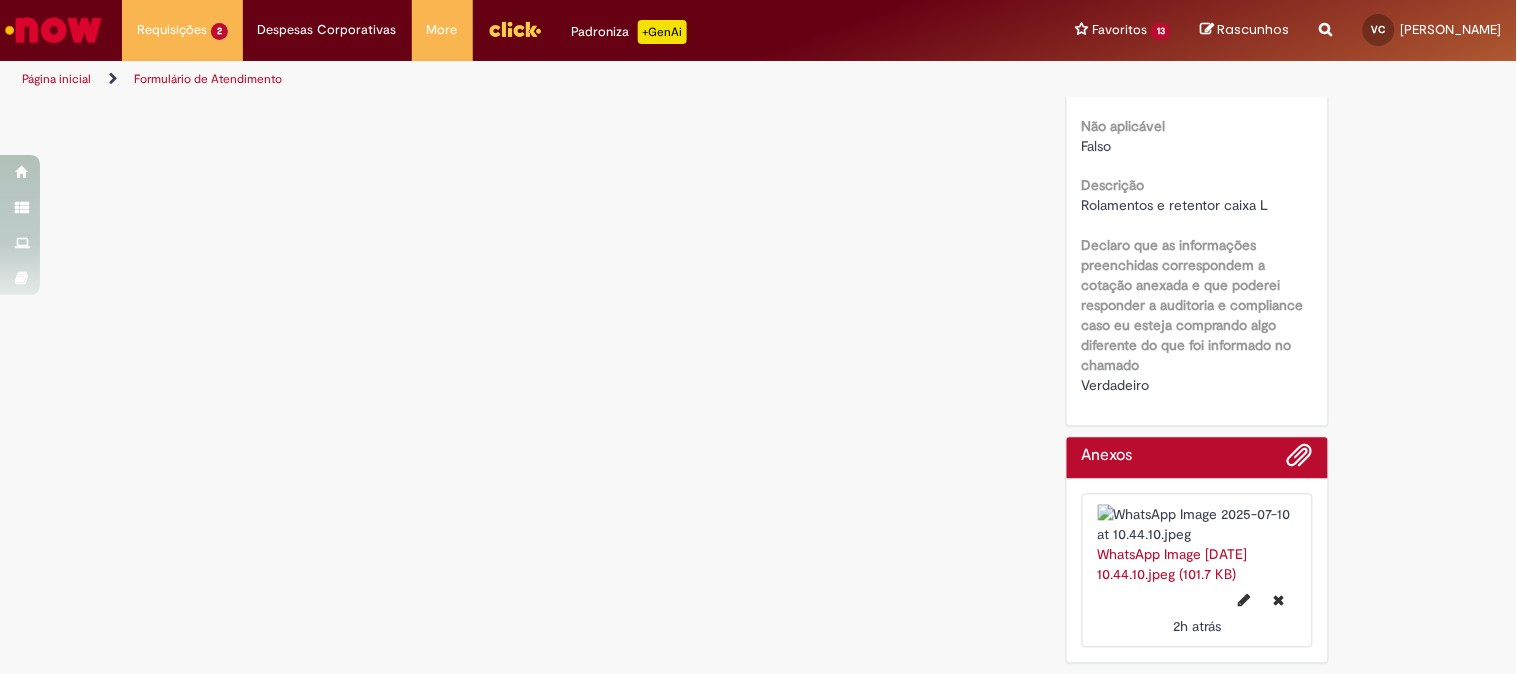 scroll, scrollTop: 2542, scrollLeft: 0, axis: vertical 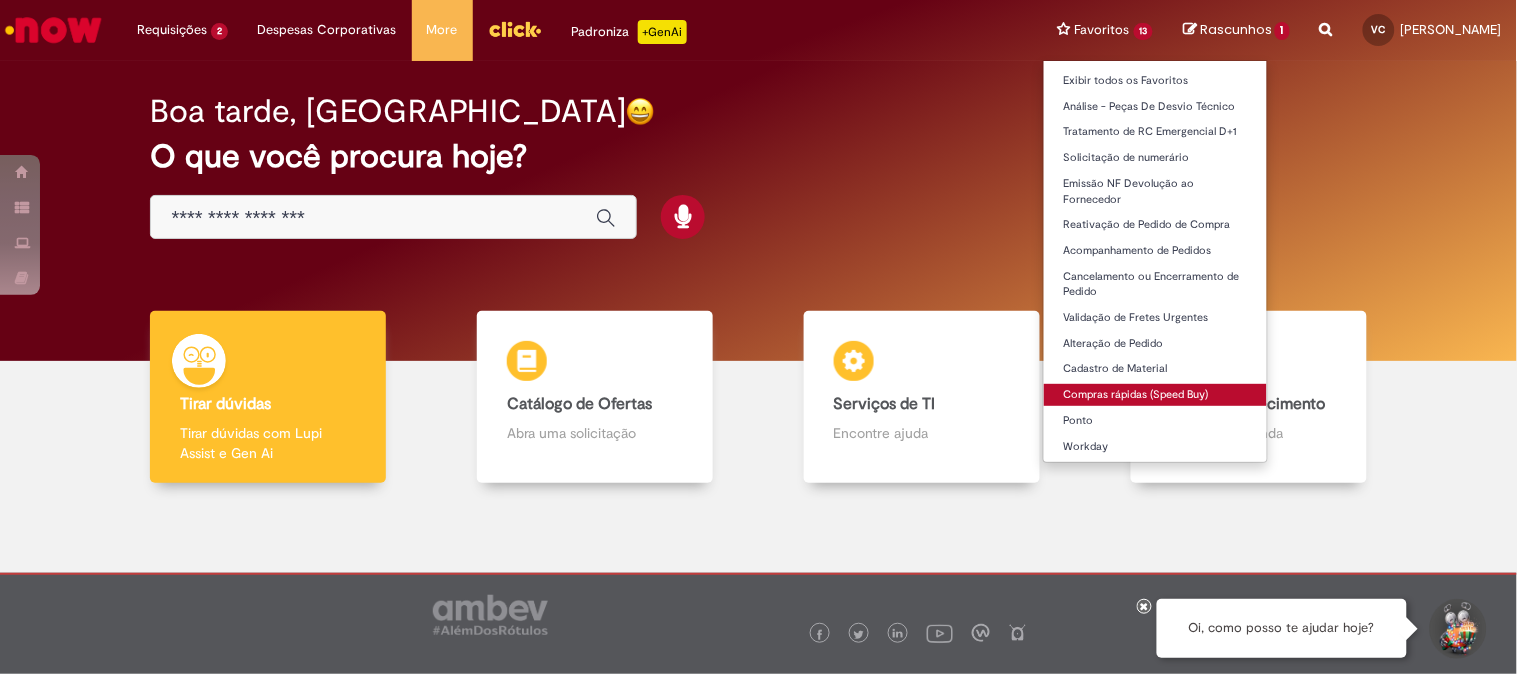 click on "Compras rápidas (Speed Buy)" at bounding box center (1156, 395) 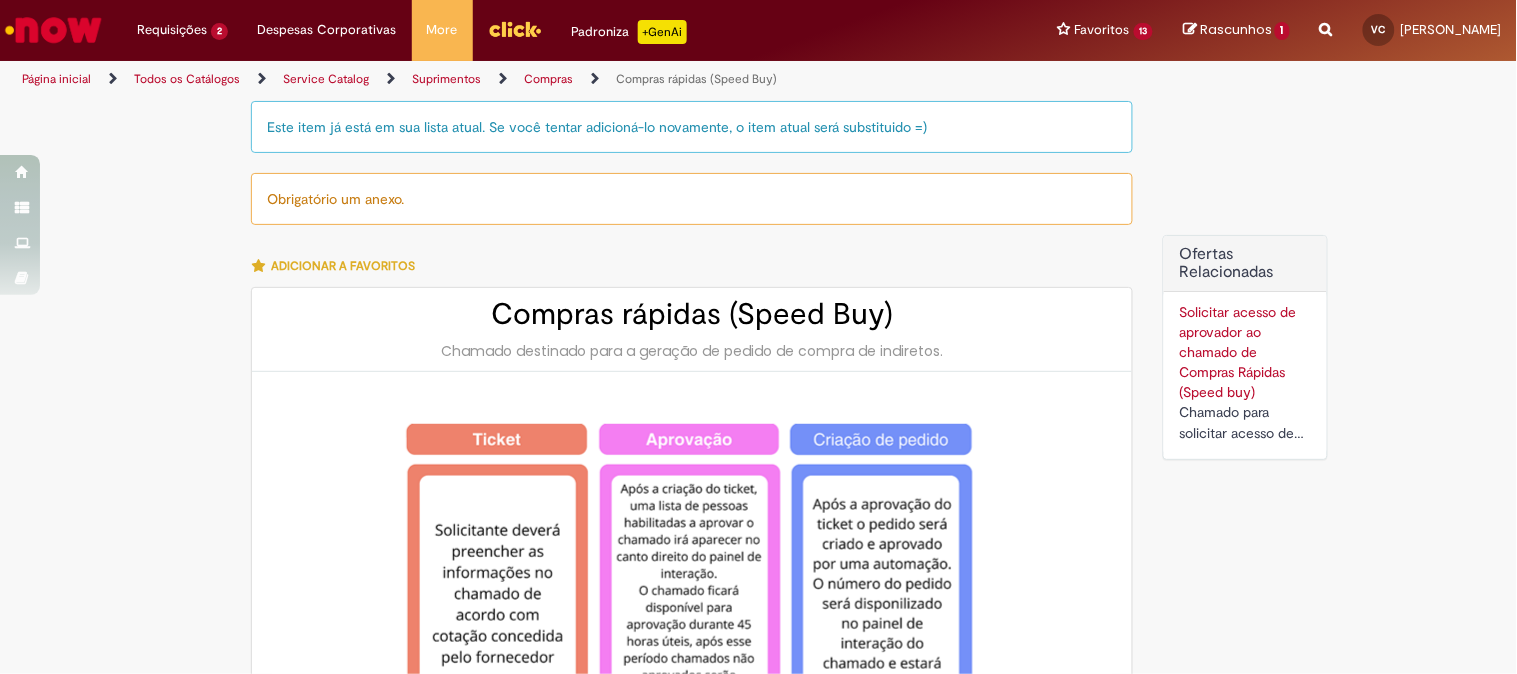 type on "********" 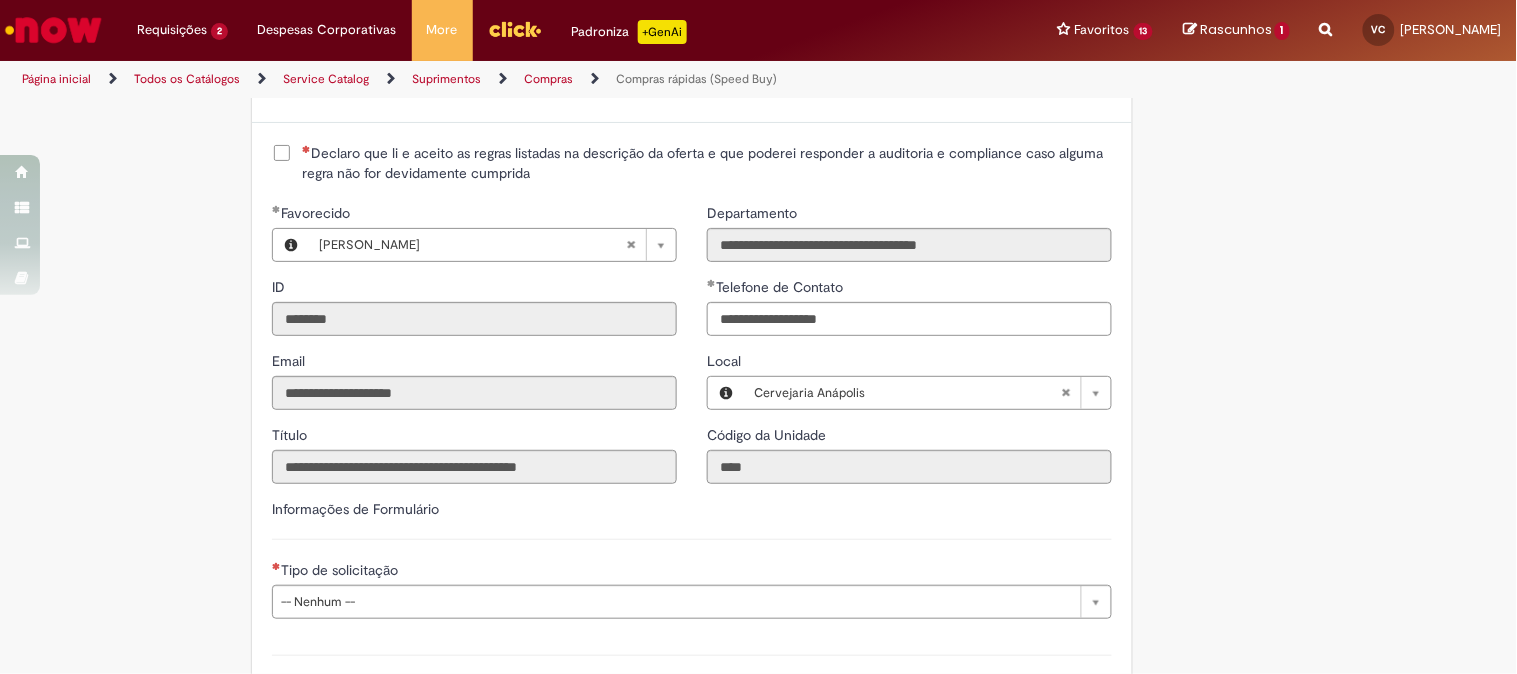 scroll, scrollTop: 2888, scrollLeft: 0, axis: vertical 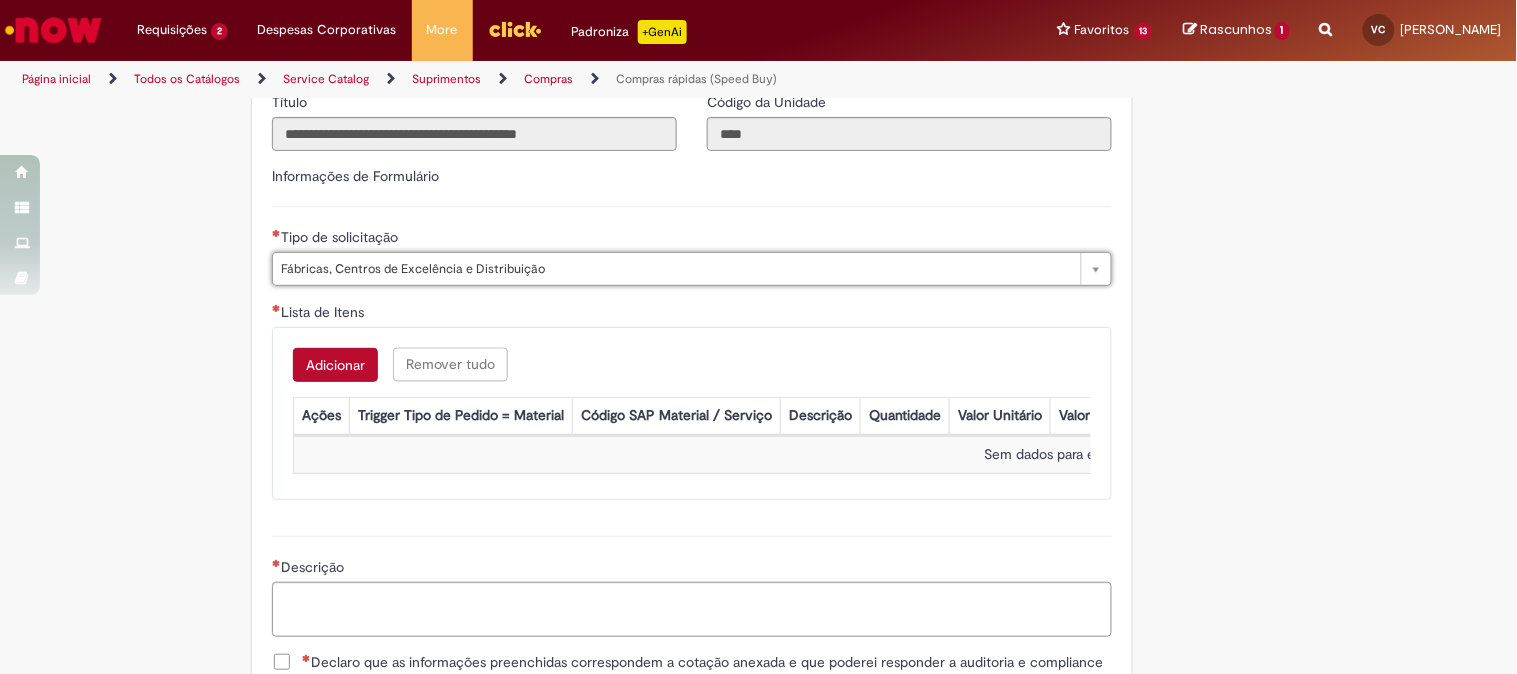 type on "**********" 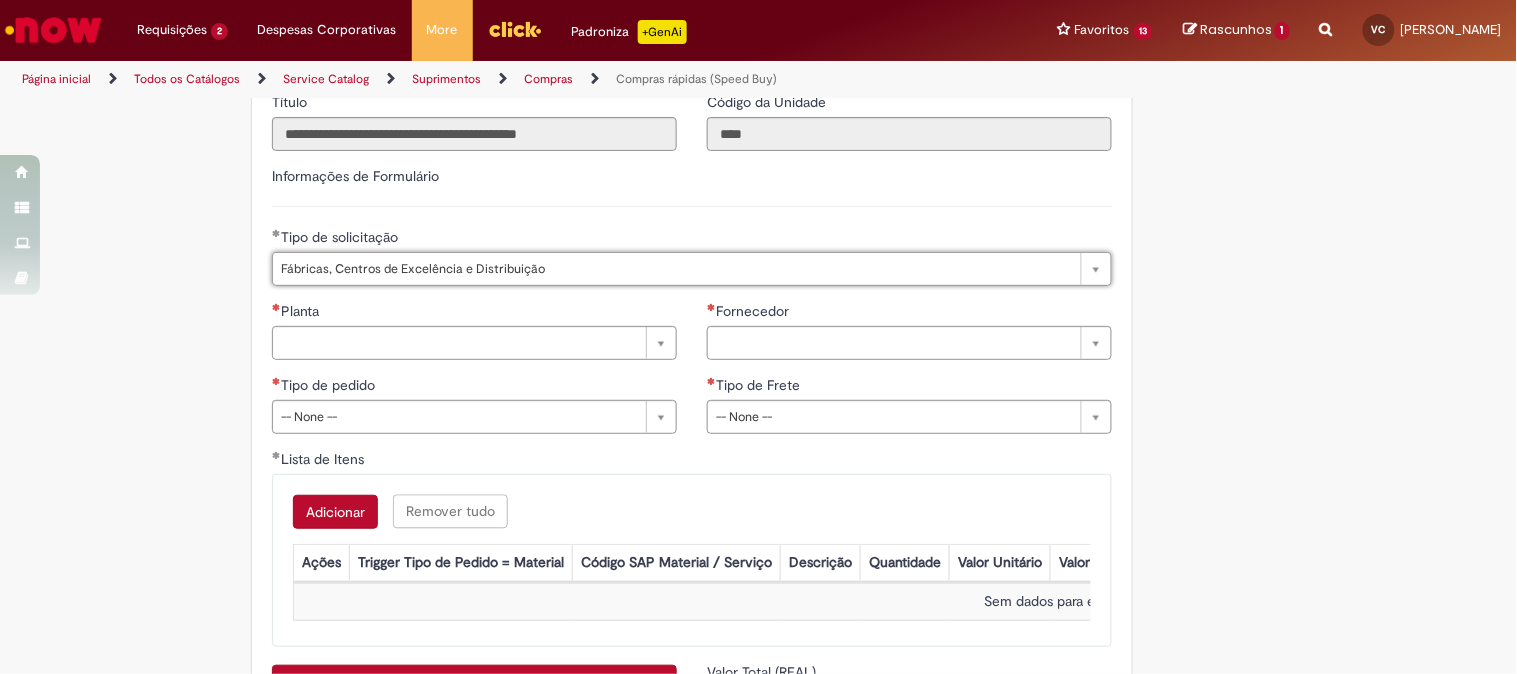click on "Planta" at bounding box center [474, 313] 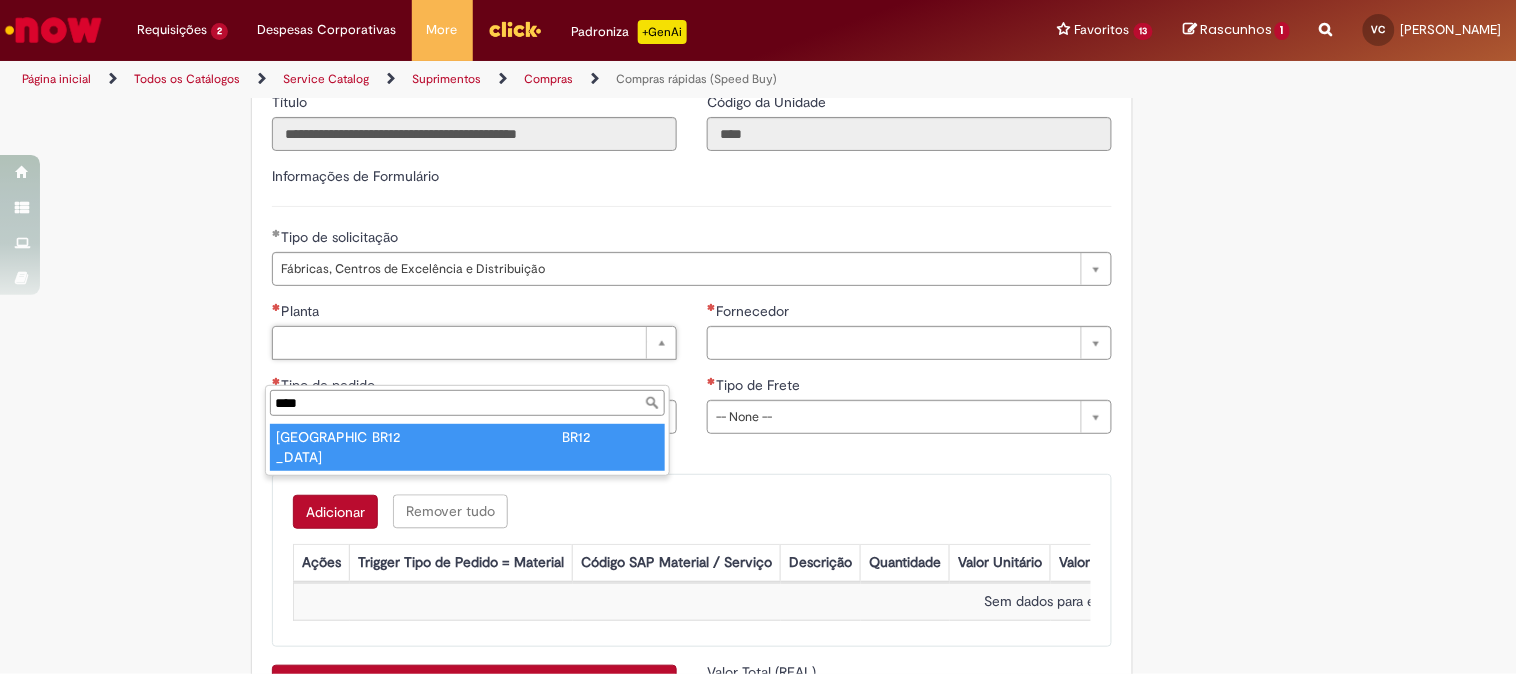 type on "****" 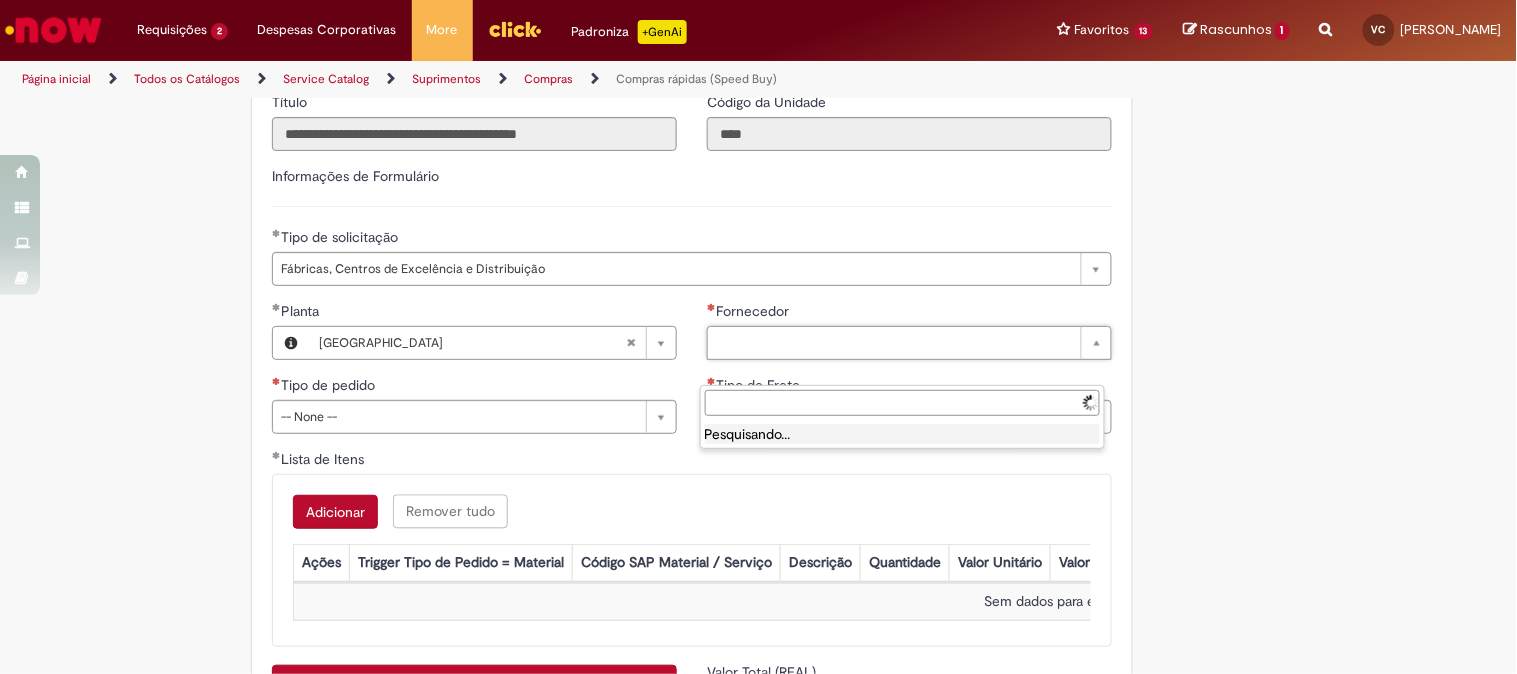 type on "******" 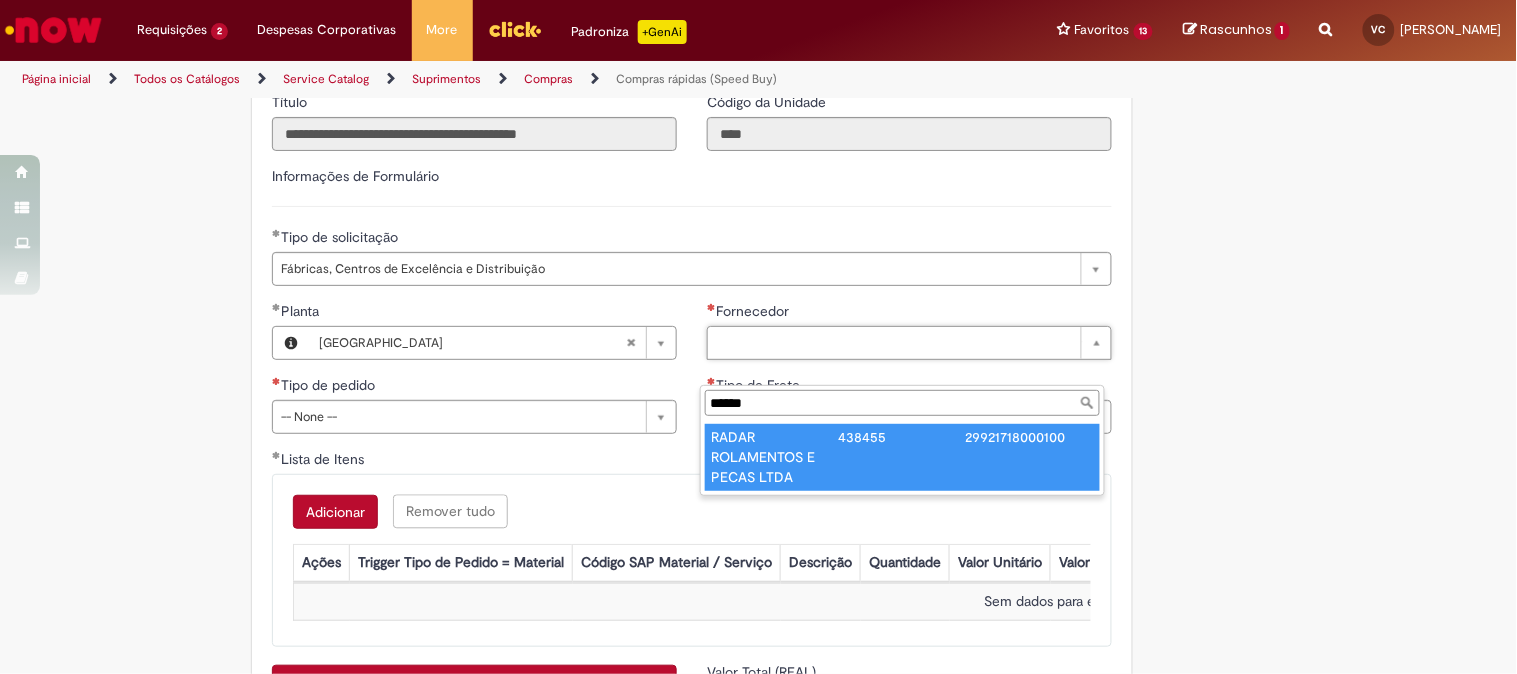 type on "**********" 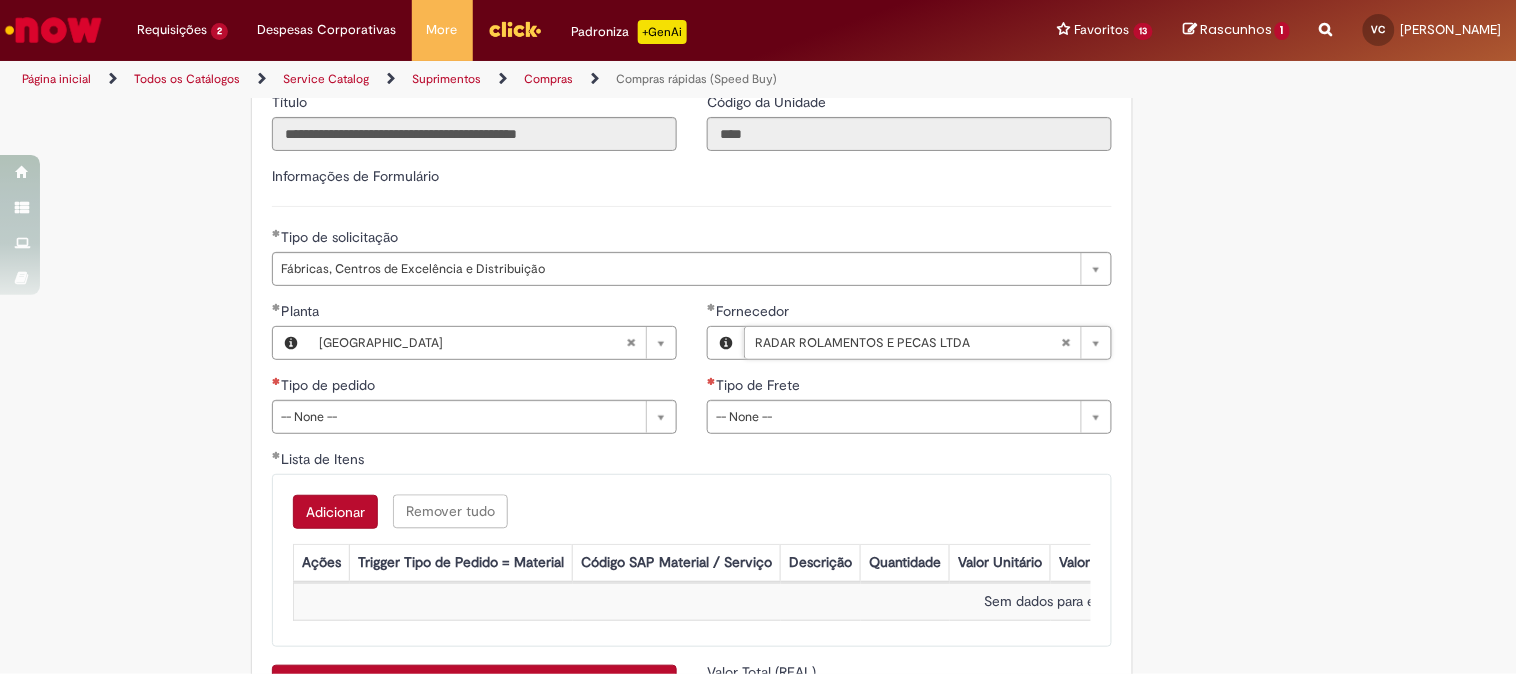 click on "**********" at bounding box center [474, 375] 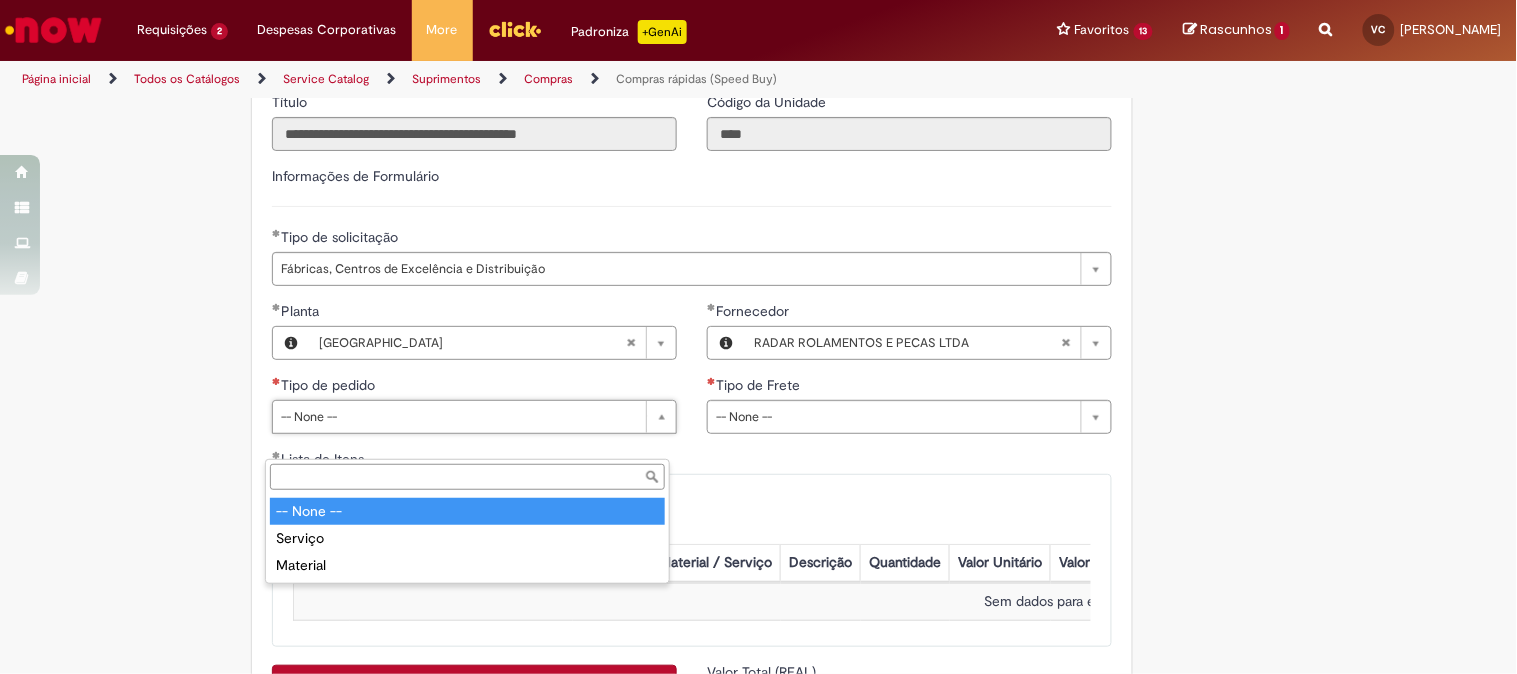 drag, startPoint x: 422, startPoint y: 444, endPoint x: 382, endPoint y: 512, distance: 78.892334 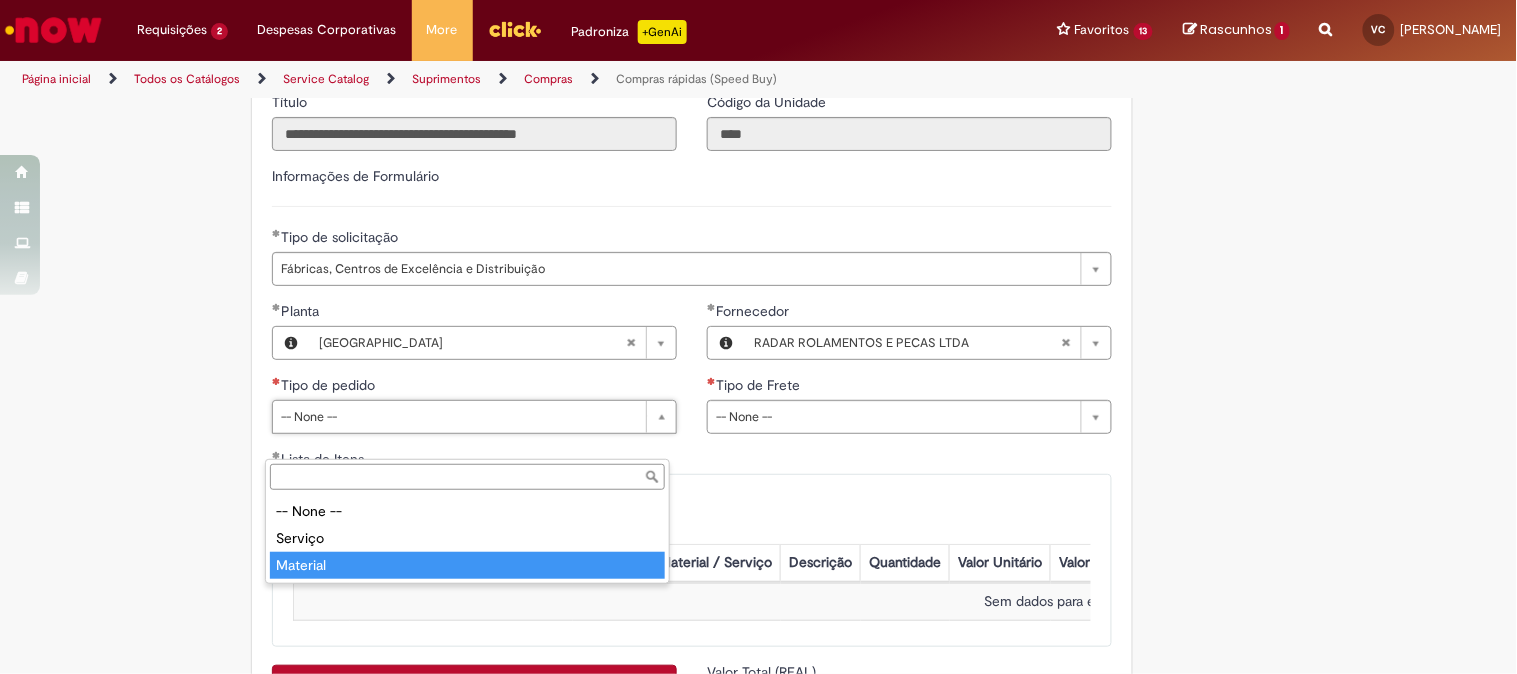 type on "********" 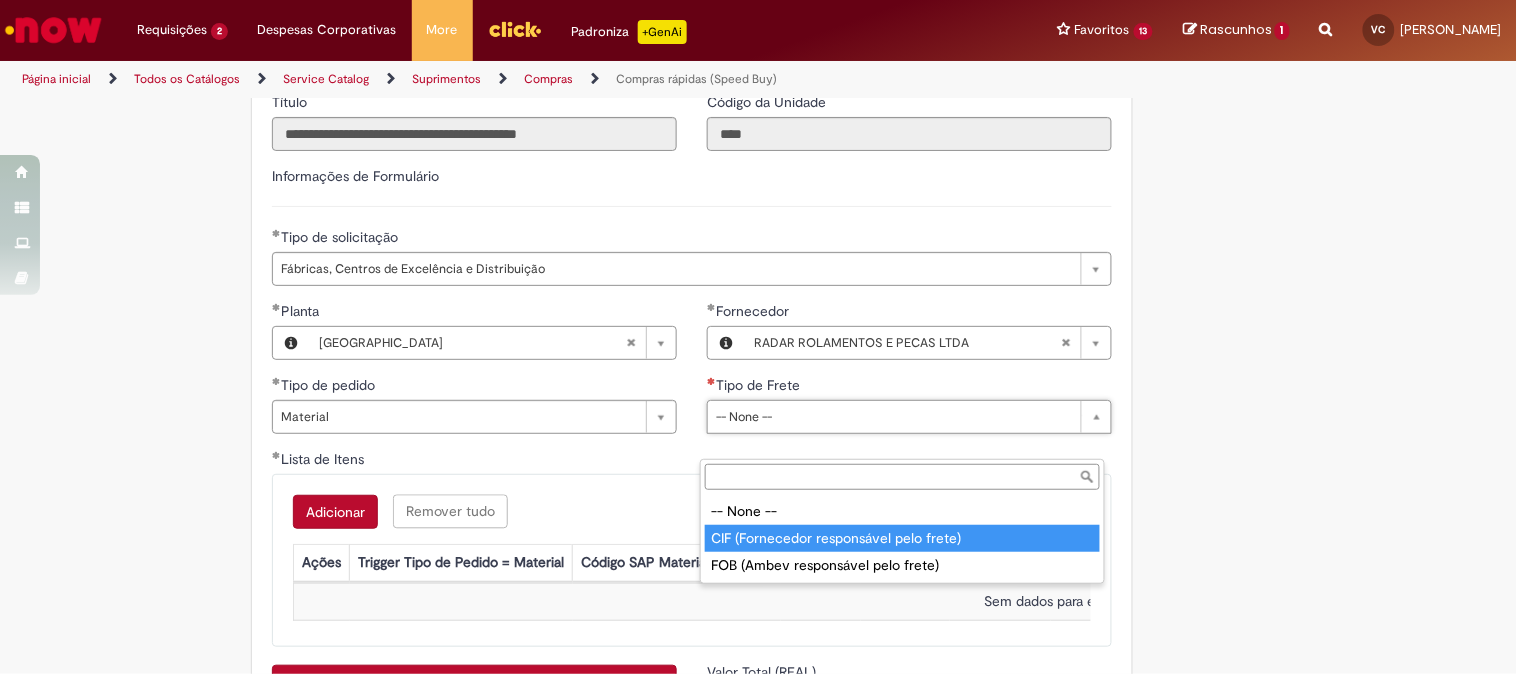 type on "**********" 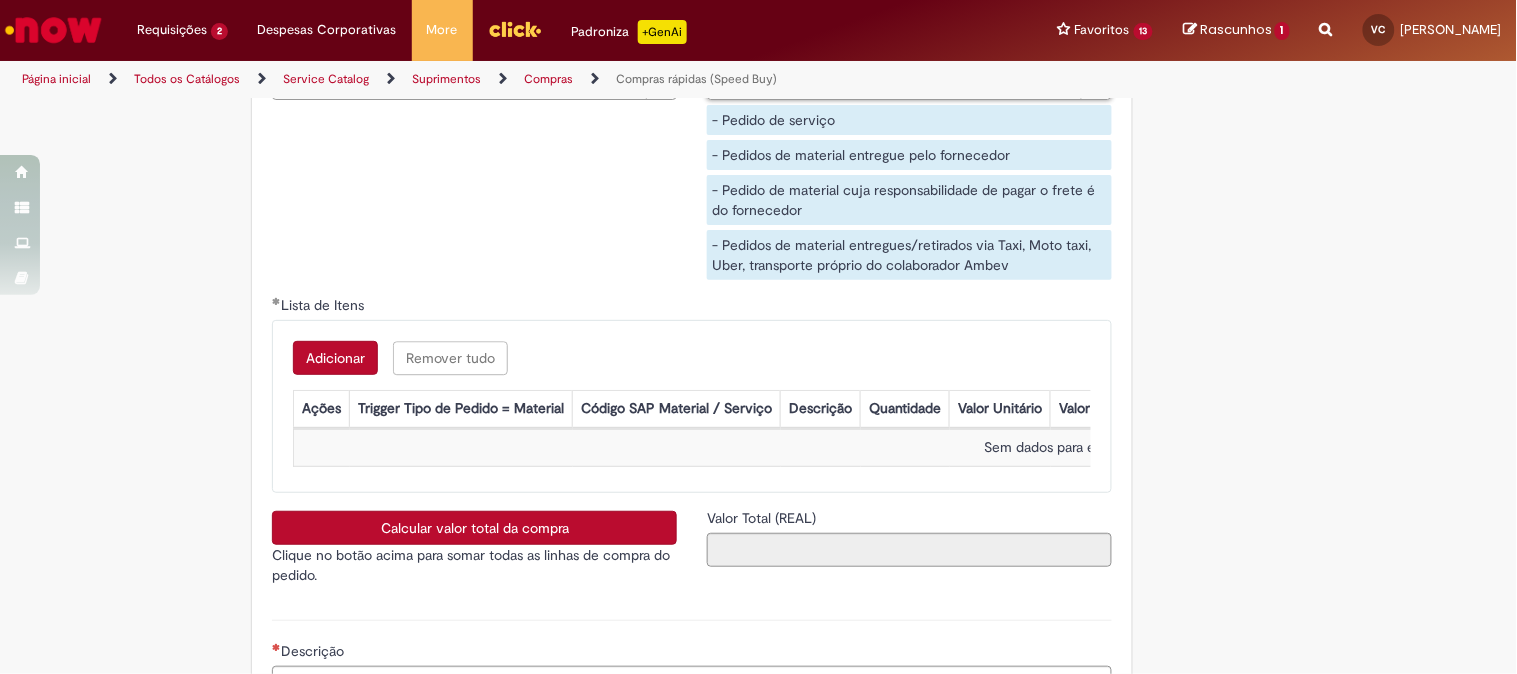 scroll, scrollTop: 3444, scrollLeft: 0, axis: vertical 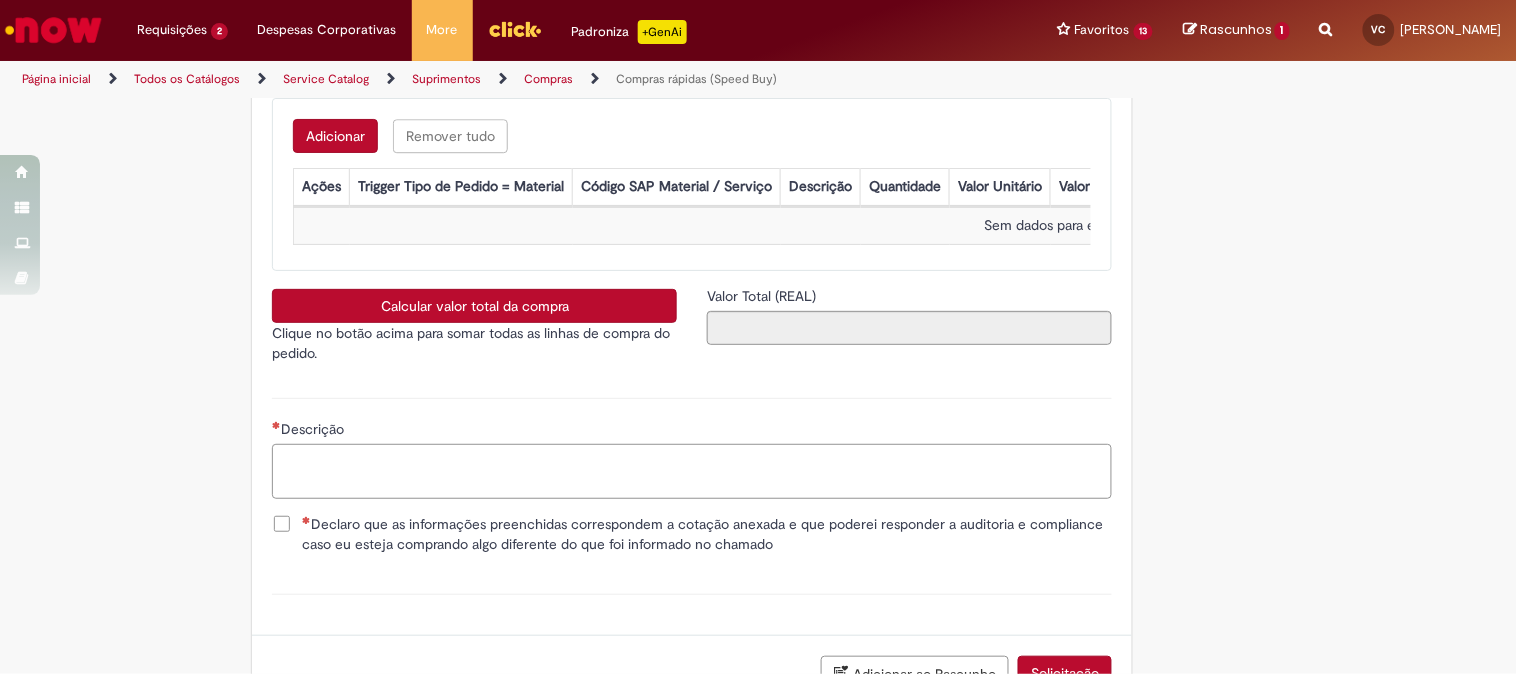 click on "Descrição" at bounding box center (692, 471) 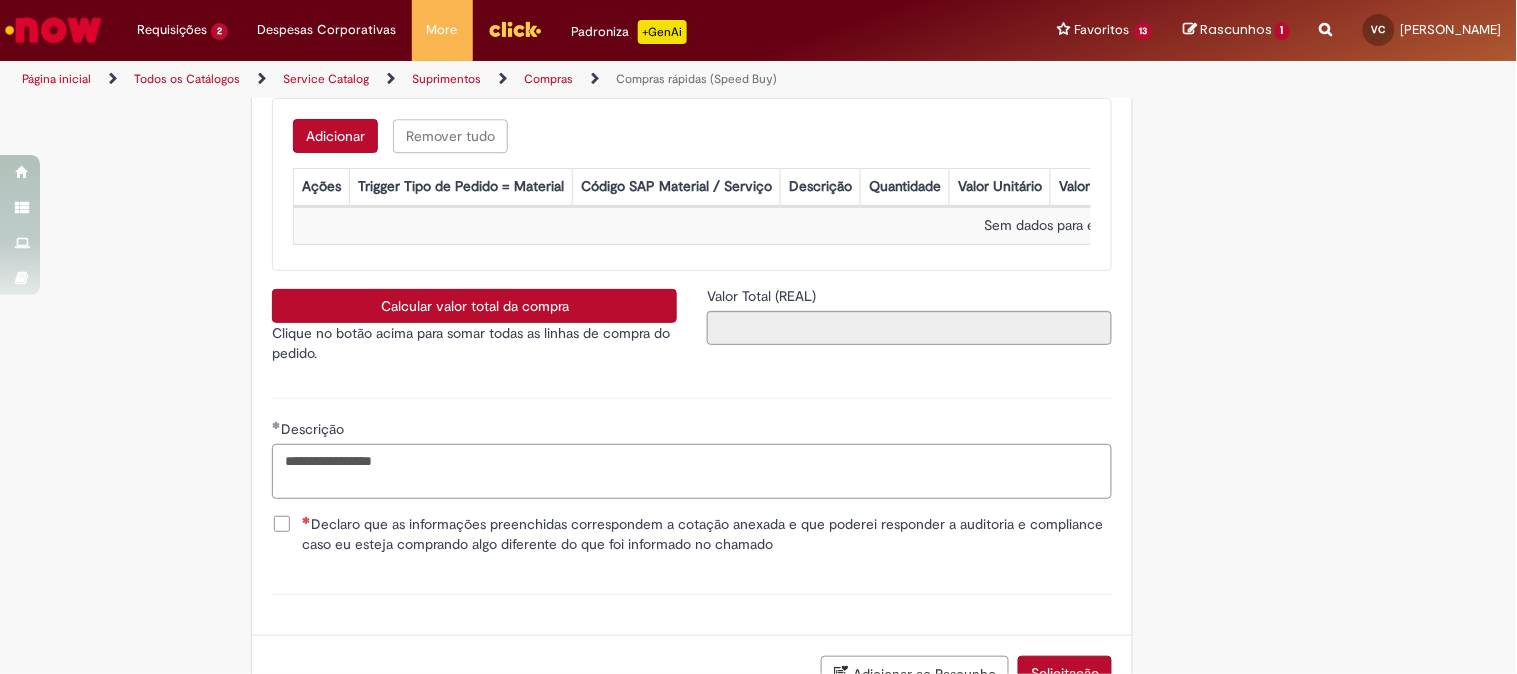 type on "**********" 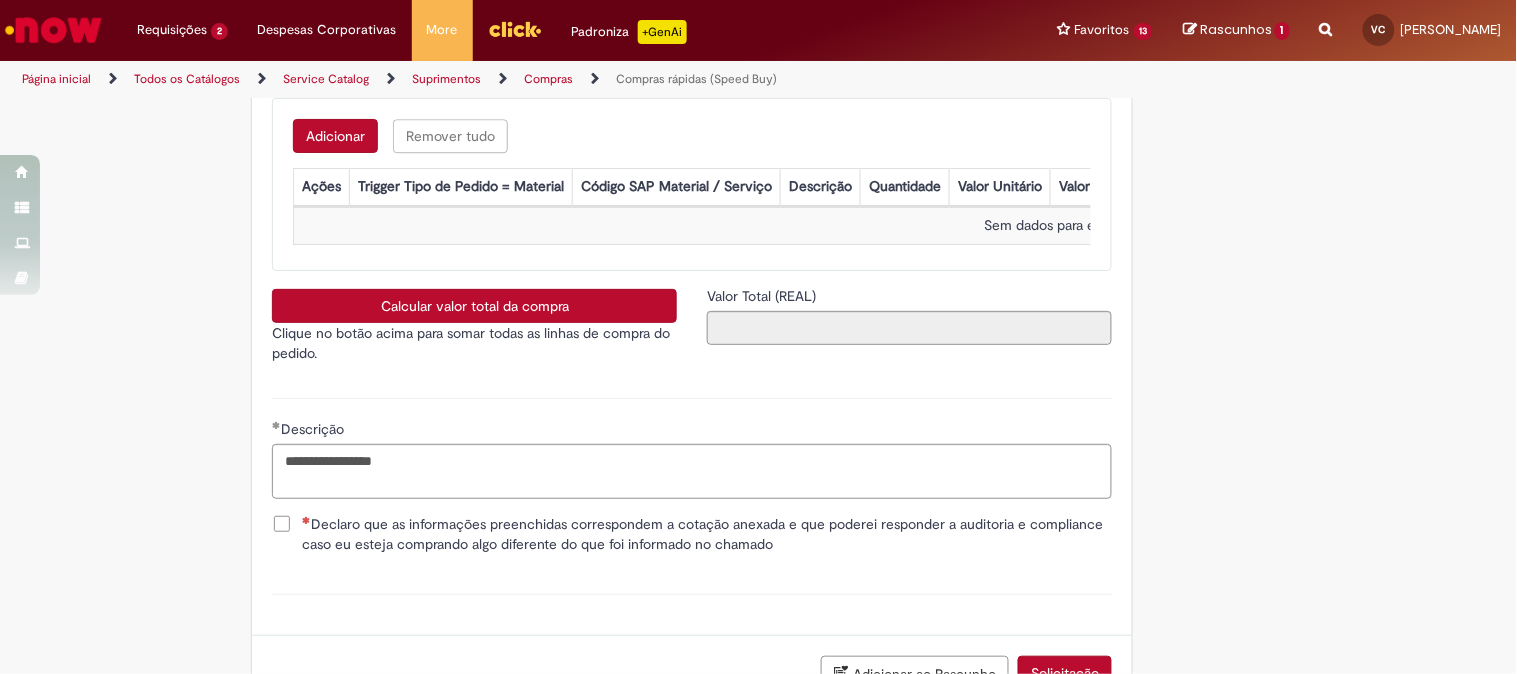 click on "Declaro que as informações preenchidas correspondem a cotação anexada e que poderei responder a auditoria e compliance caso eu esteja comprando algo diferente do que foi informado no chamado" at bounding box center (707, 534) 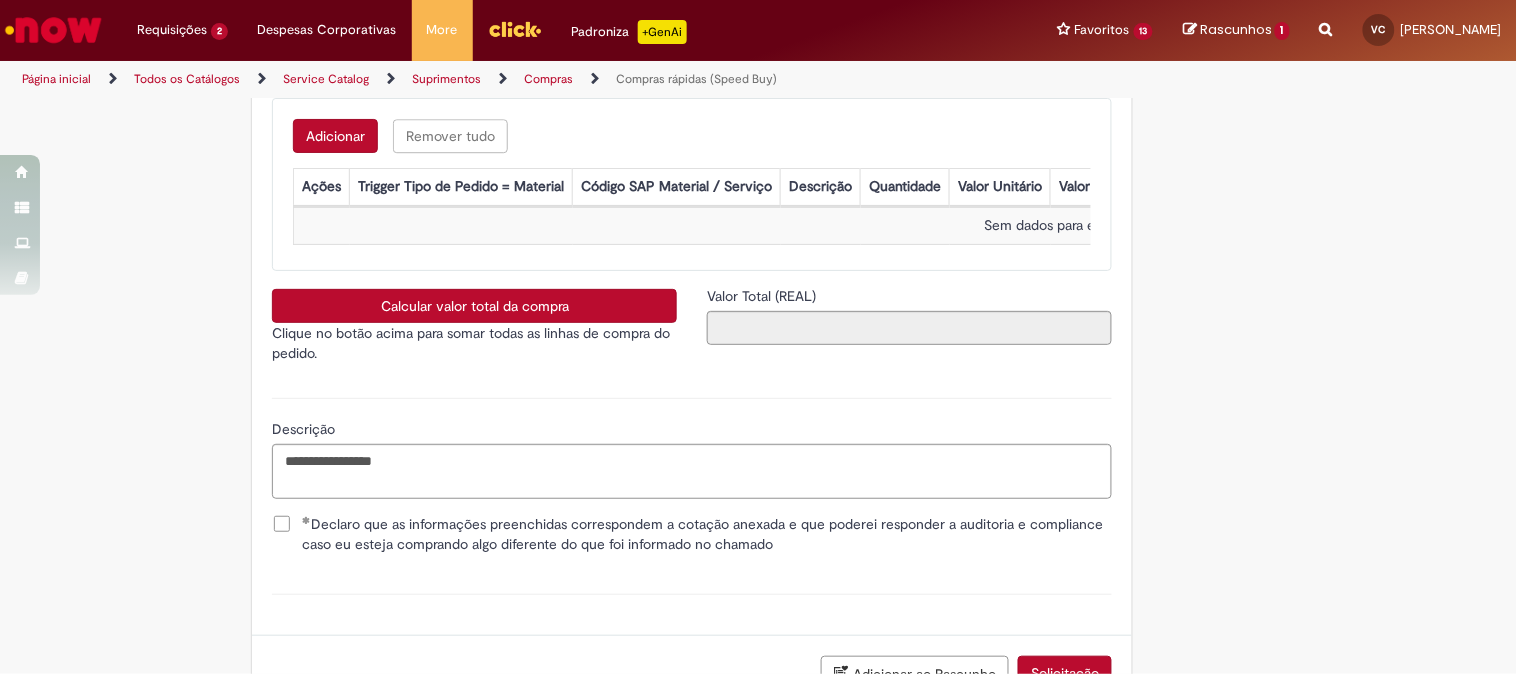 scroll, scrollTop: 3638, scrollLeft: 0, axis: vertical 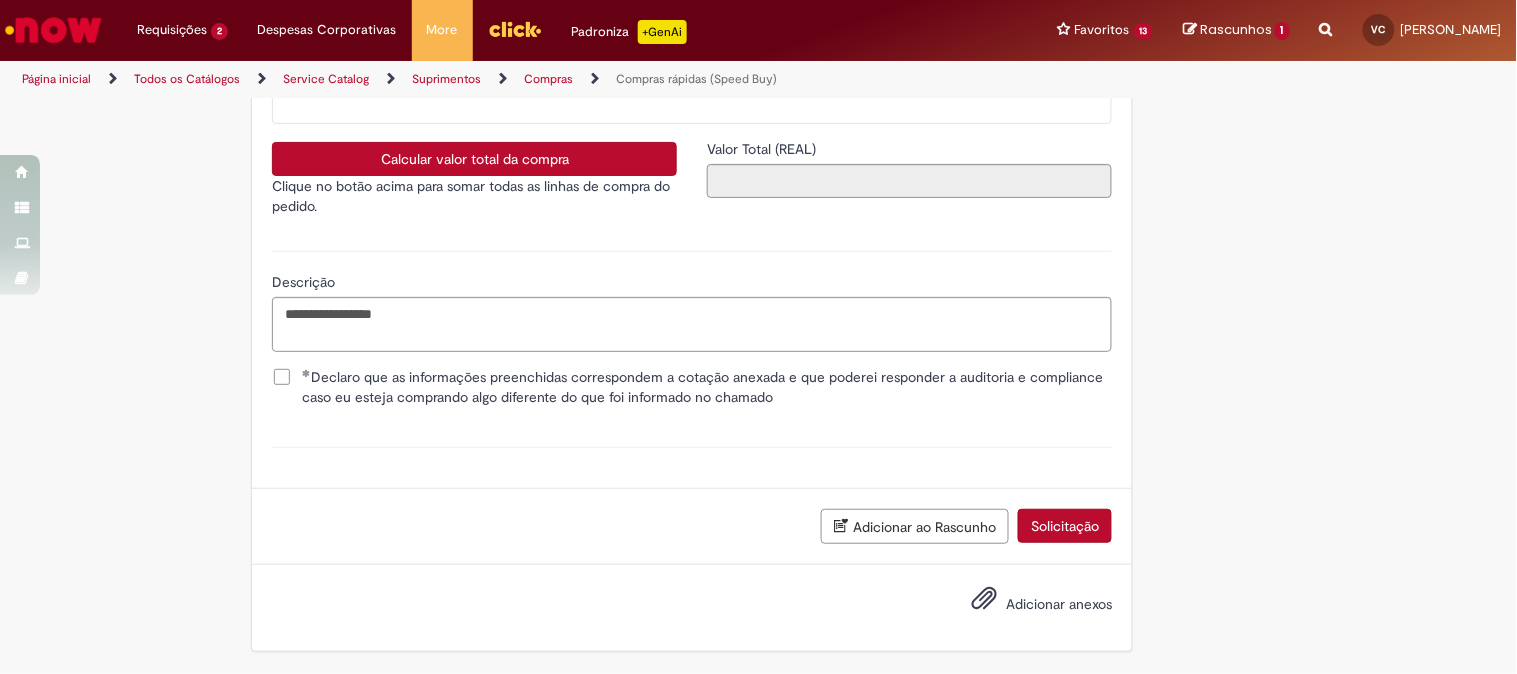 click on "Adicionar anexos" at bounding box center [1059, 604] 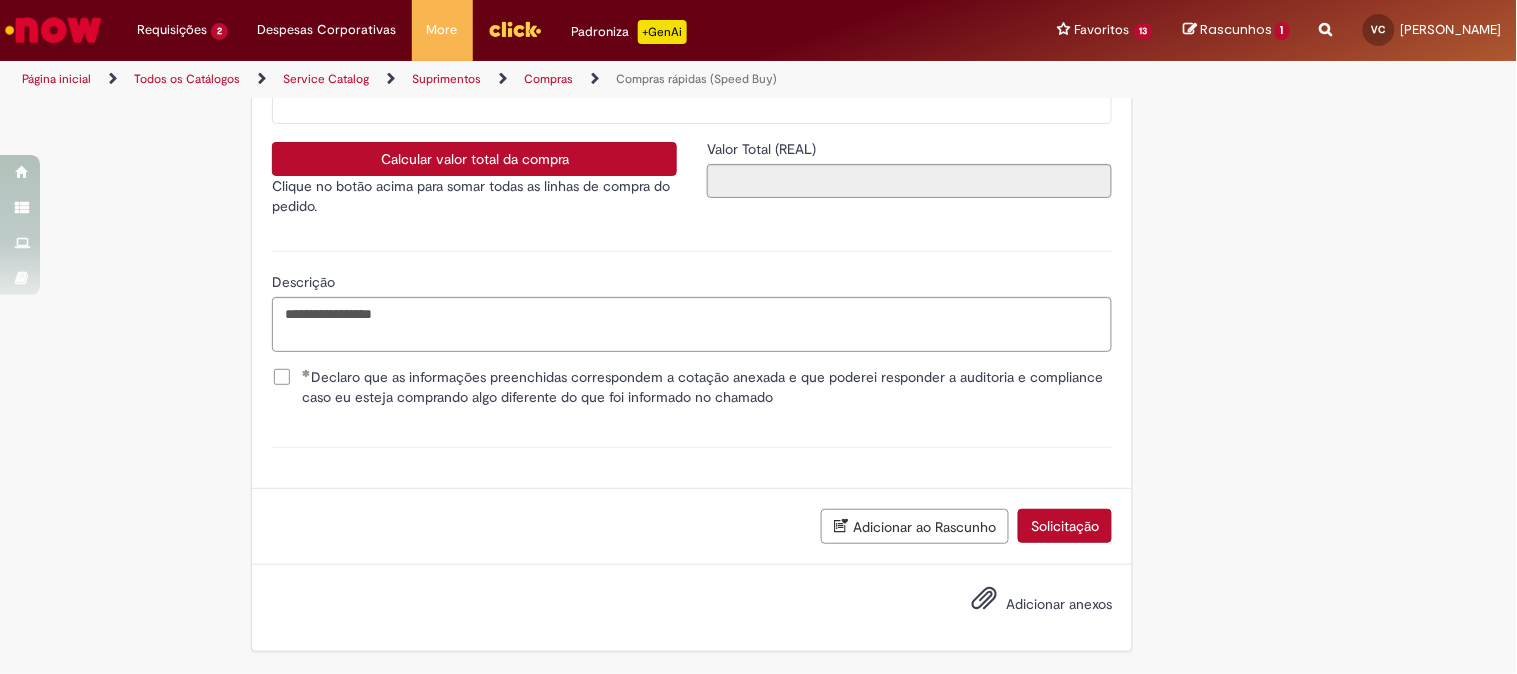 click on "Adicionar anexos" at bounding box center [1059, 604] 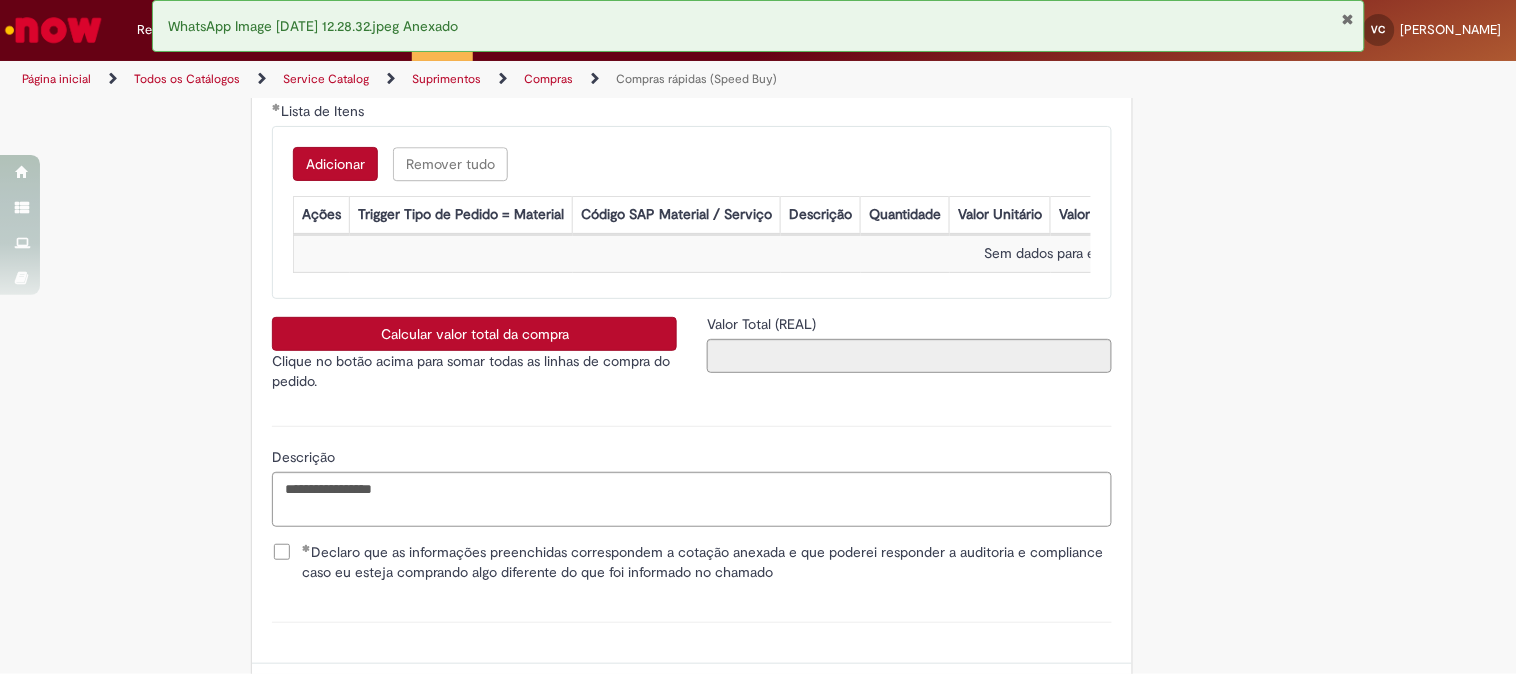 scroll, scrollTop: 3305, scrollLeft: 0, axis: vertical 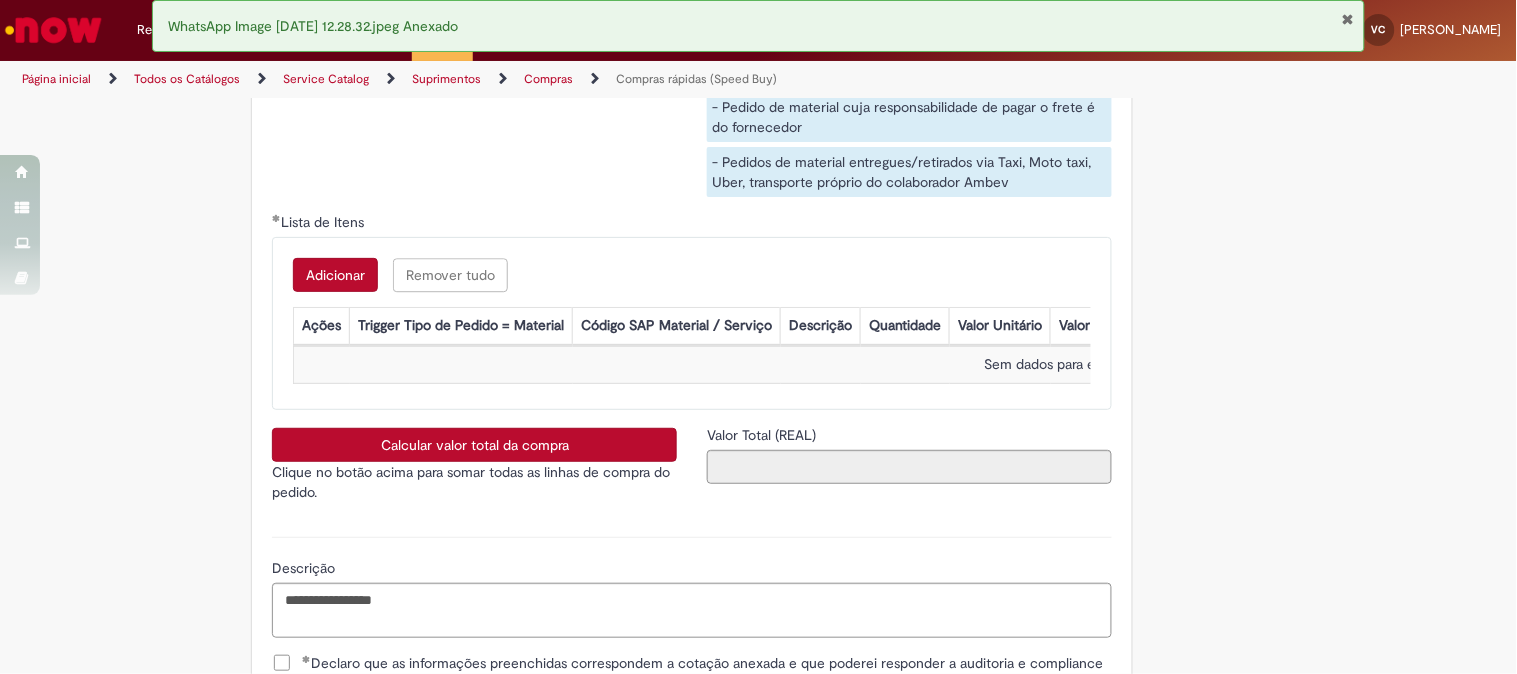 click on "Adicionar" at bounding box center (335, 275) 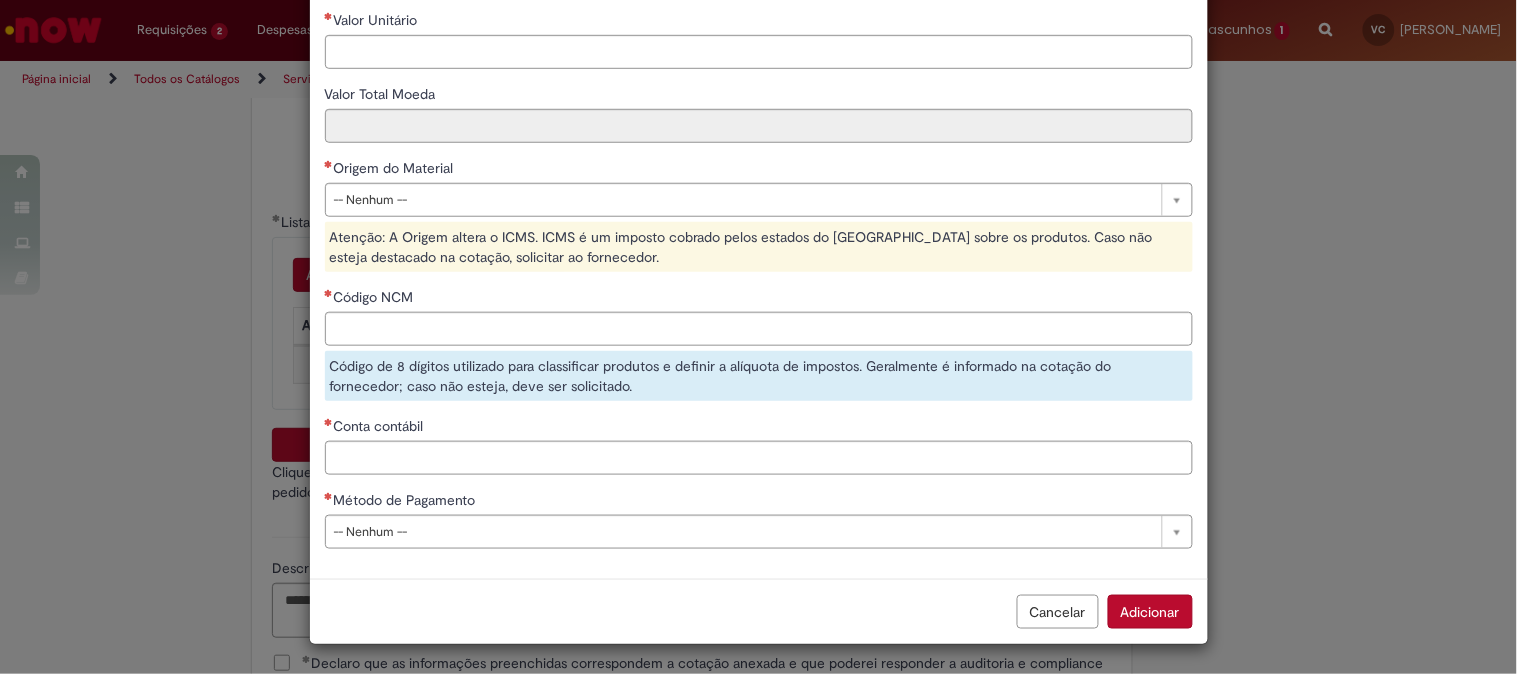 click on "**********" at bounding box center (759, 176) 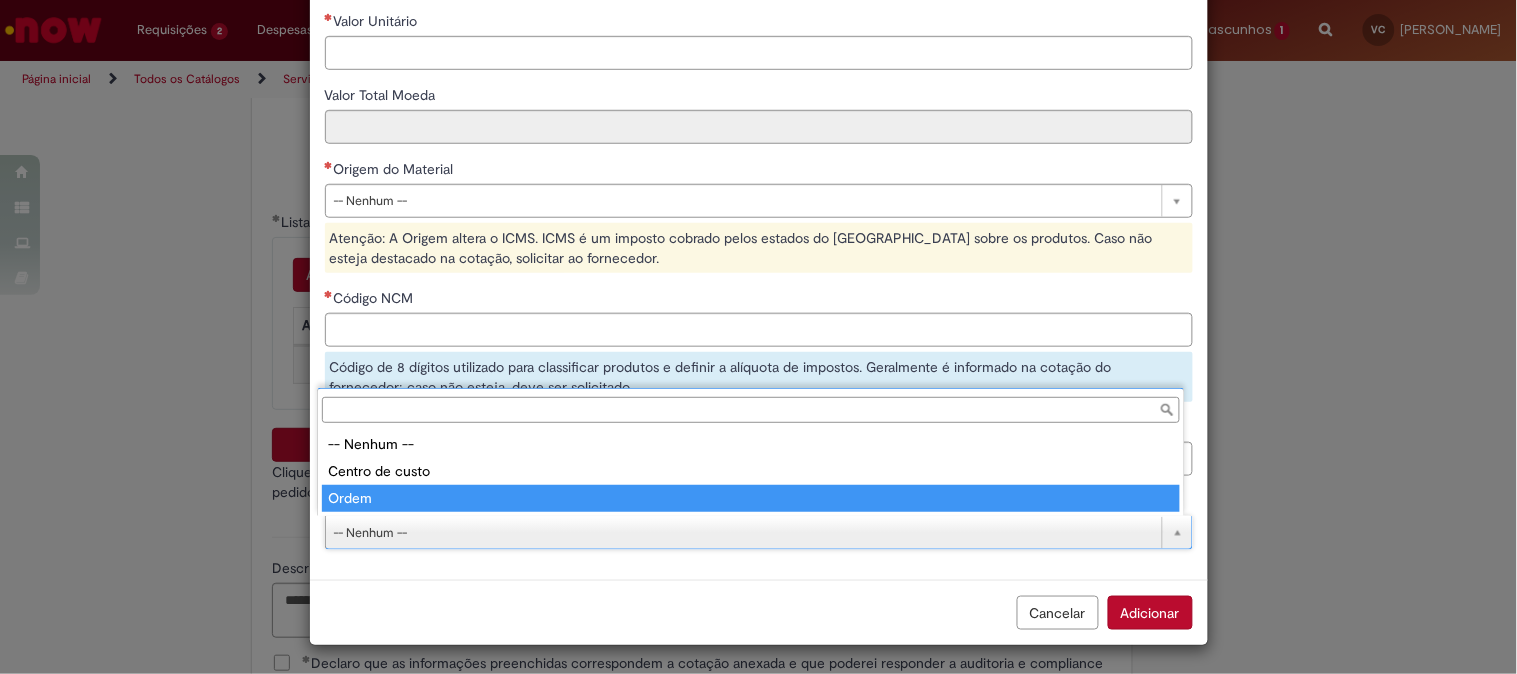 type on "*****" 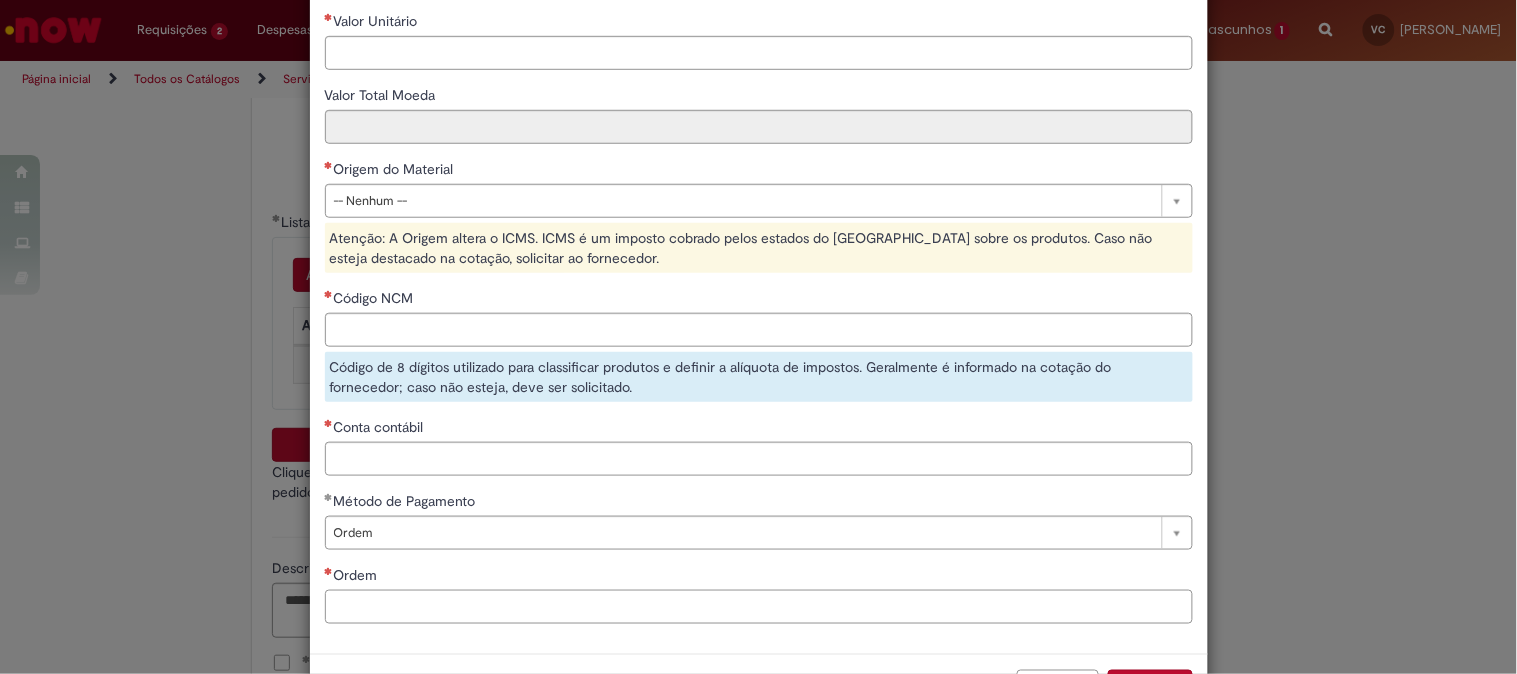 click on "Ordem" at bounding box center (759, 607) 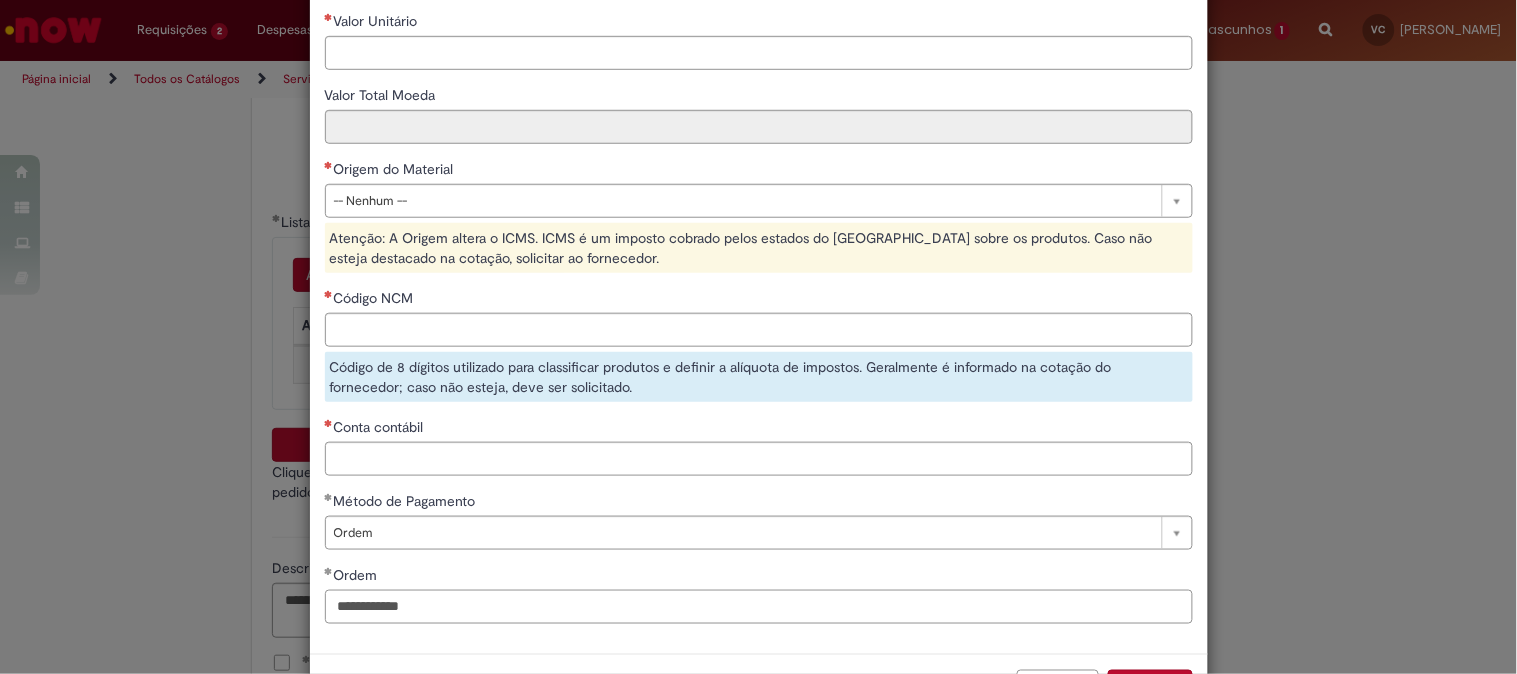 type on "**********" 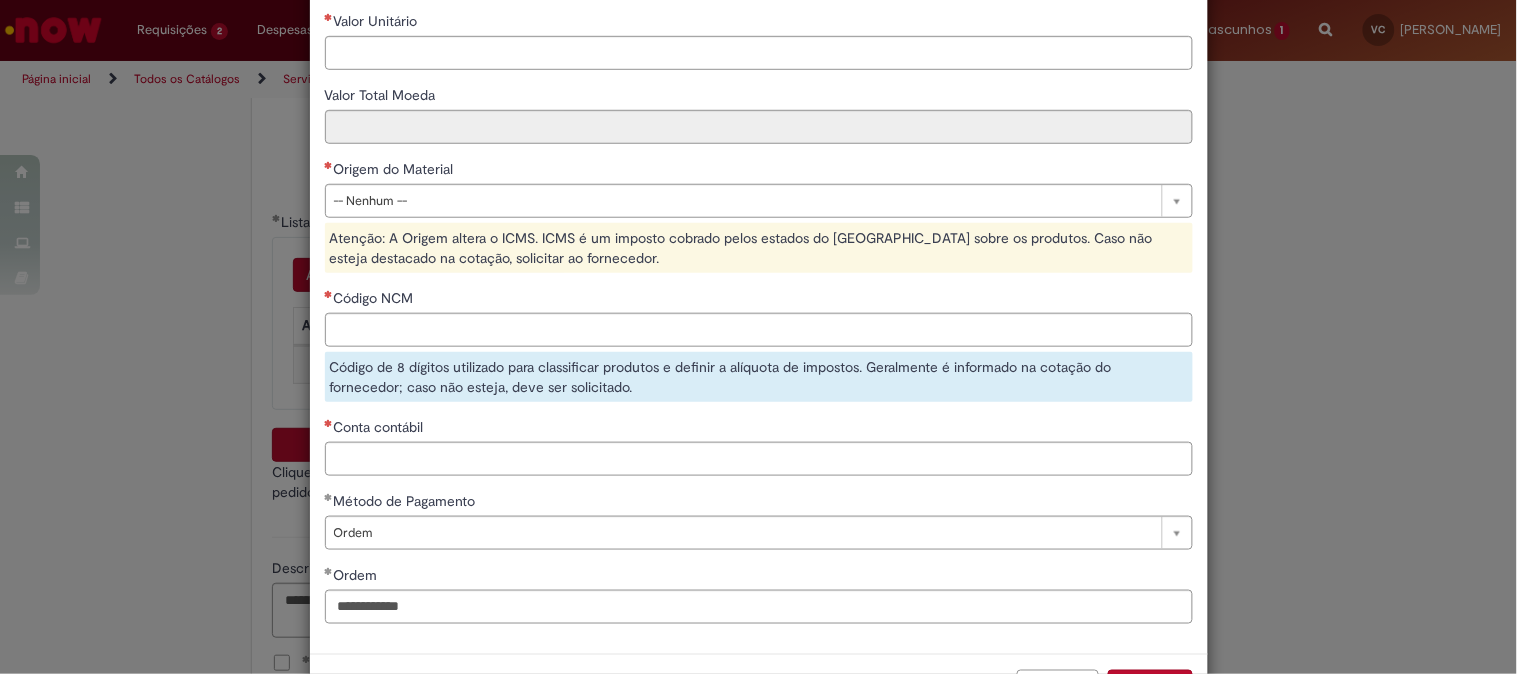 type on "*****" 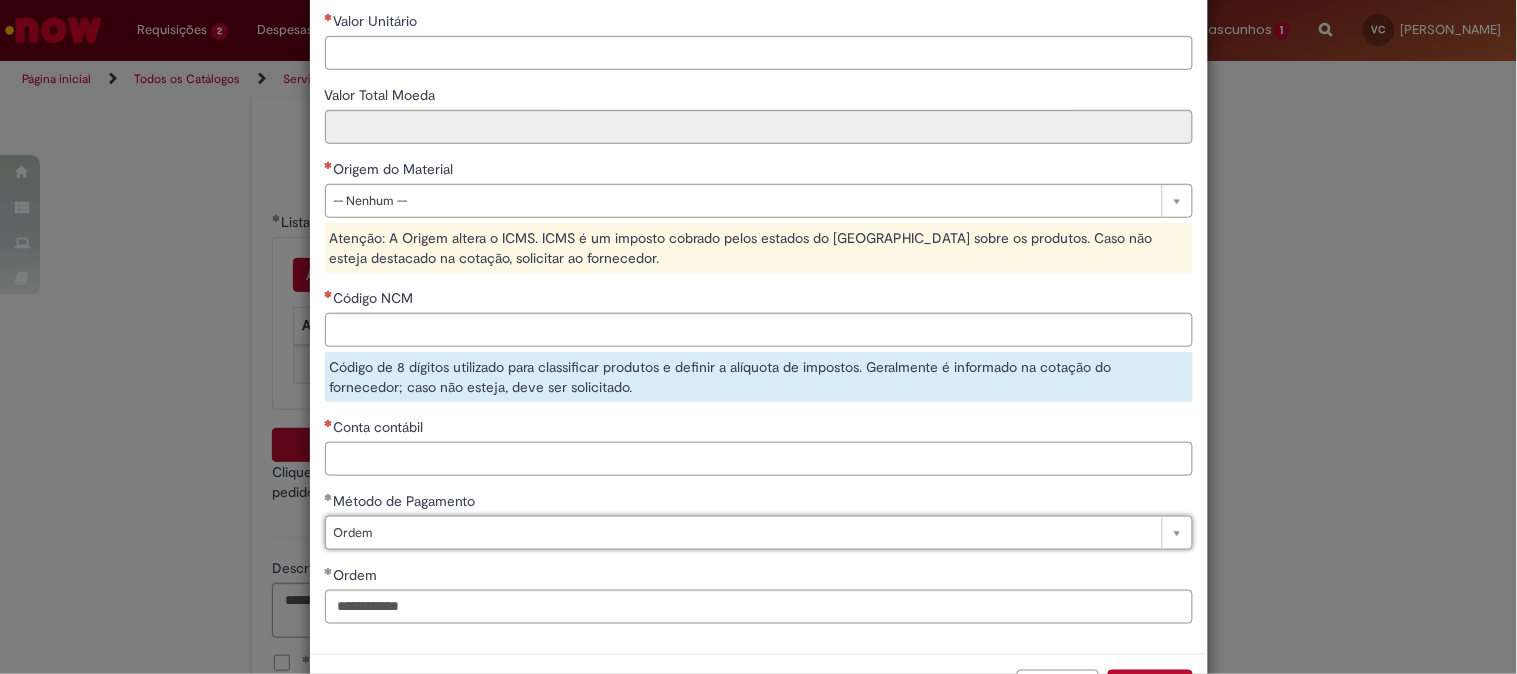 drag, startPoint x: 465, startPoint y: 492, endPoint x: 474, endPoint y: 485, distance: 11.401754 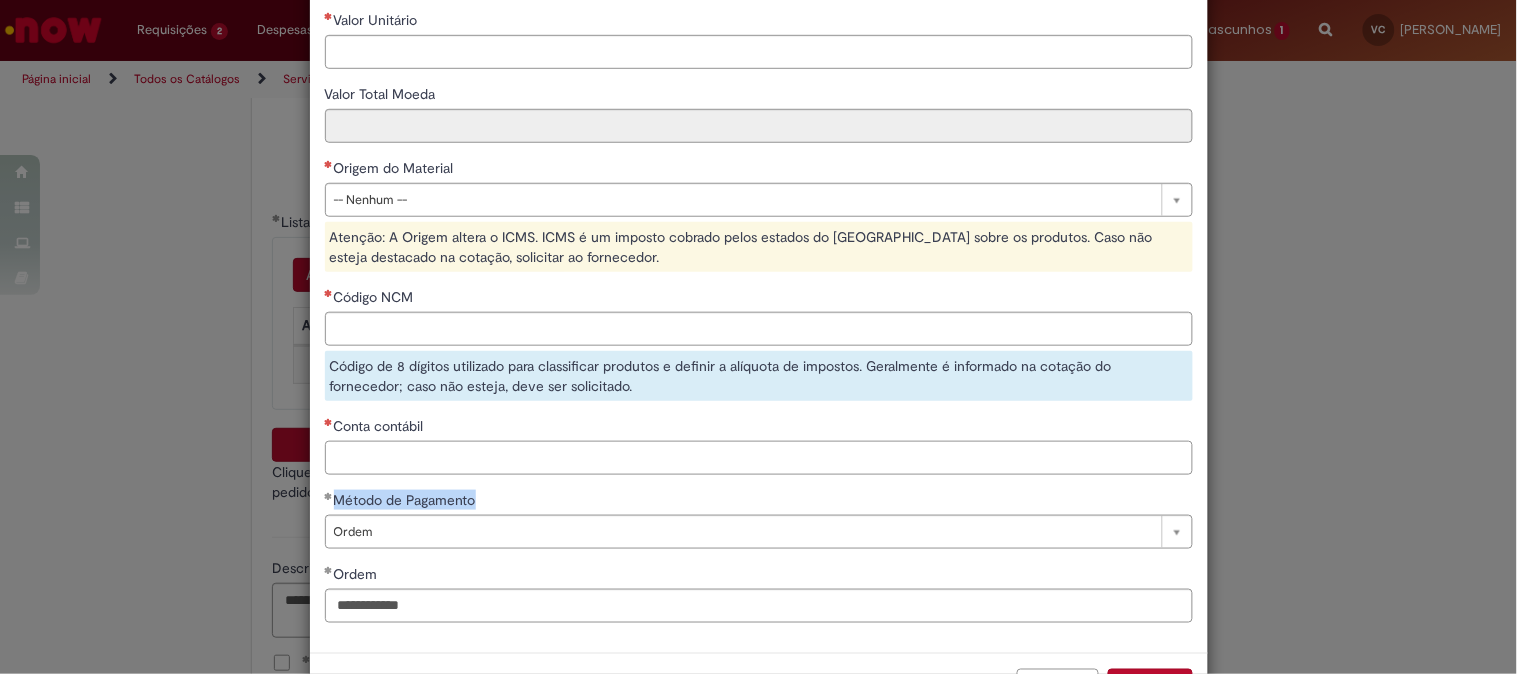 click on "Conta contábil" at bounding box center (759, 458) 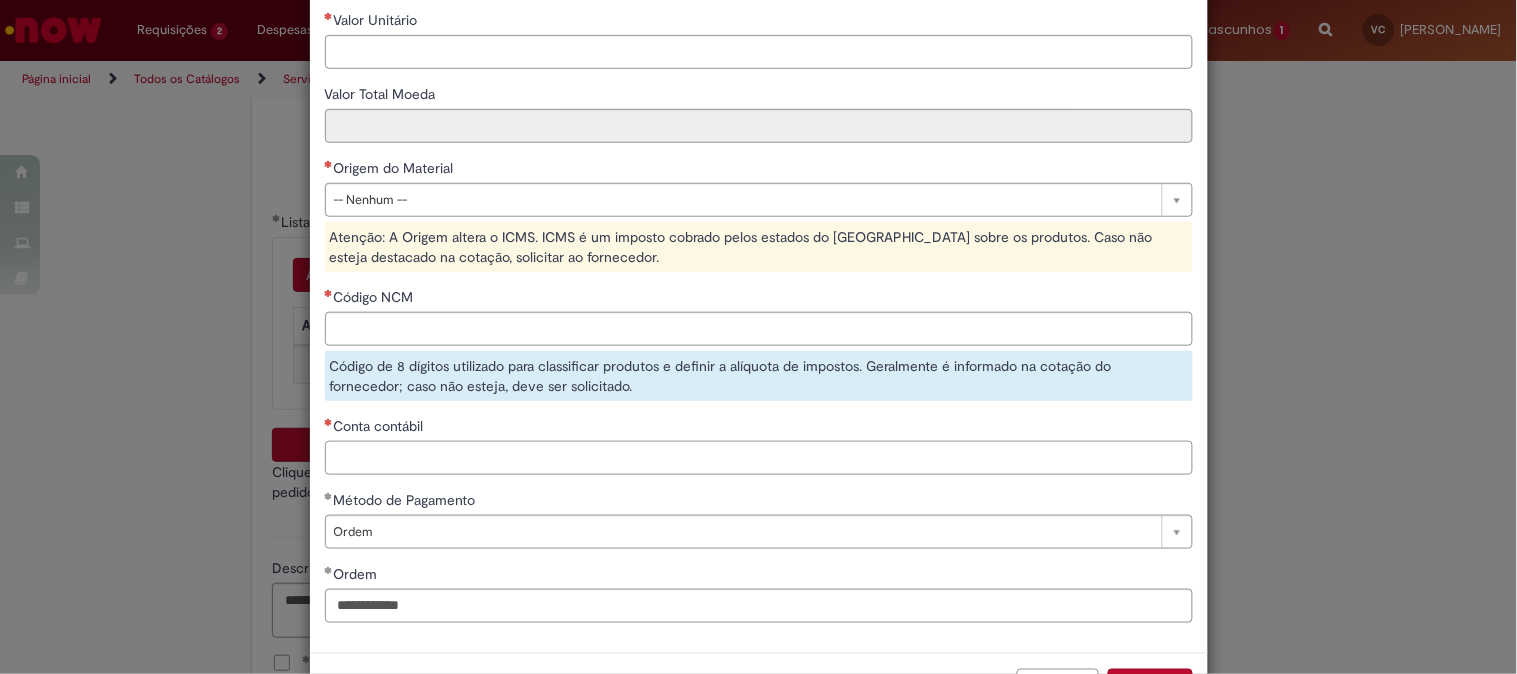 scroll, scrollTop: 314, scrollLeft: 0, axis: vertical 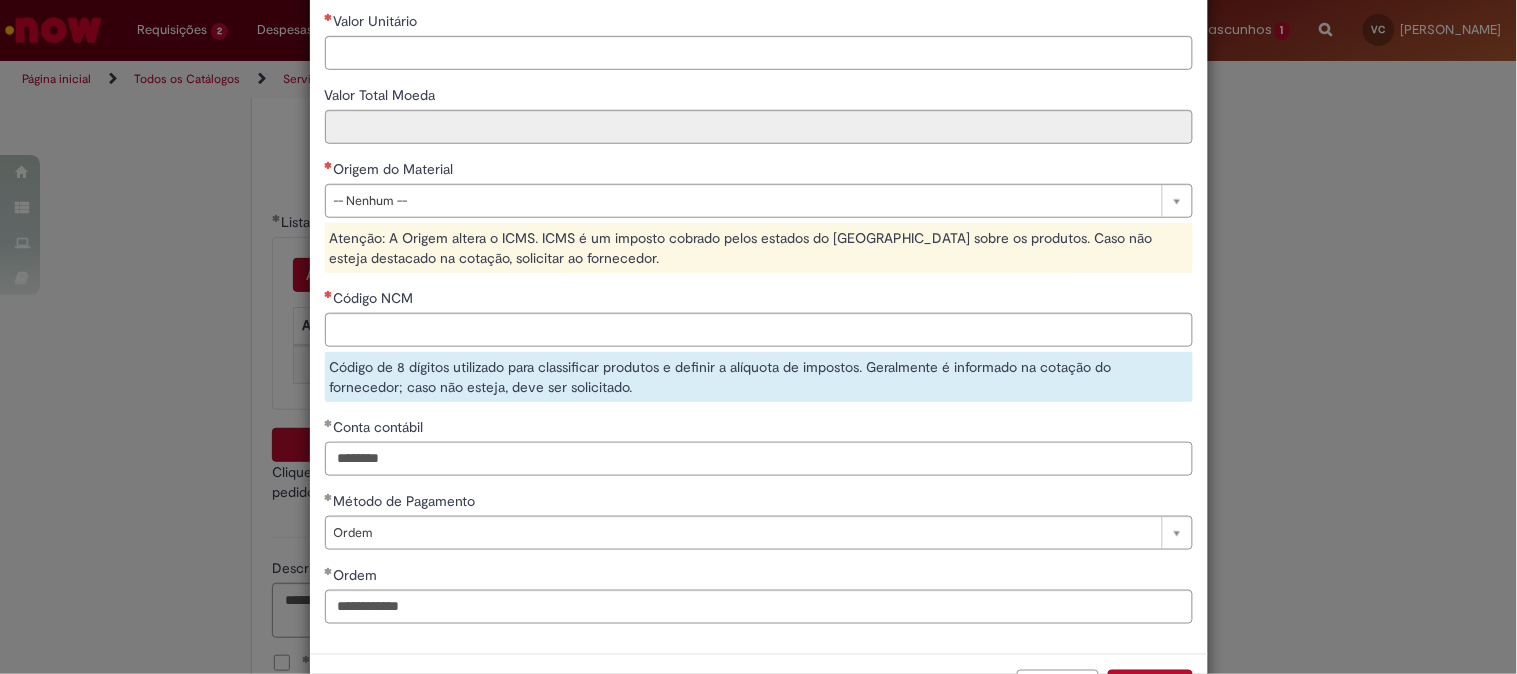 type on "********" 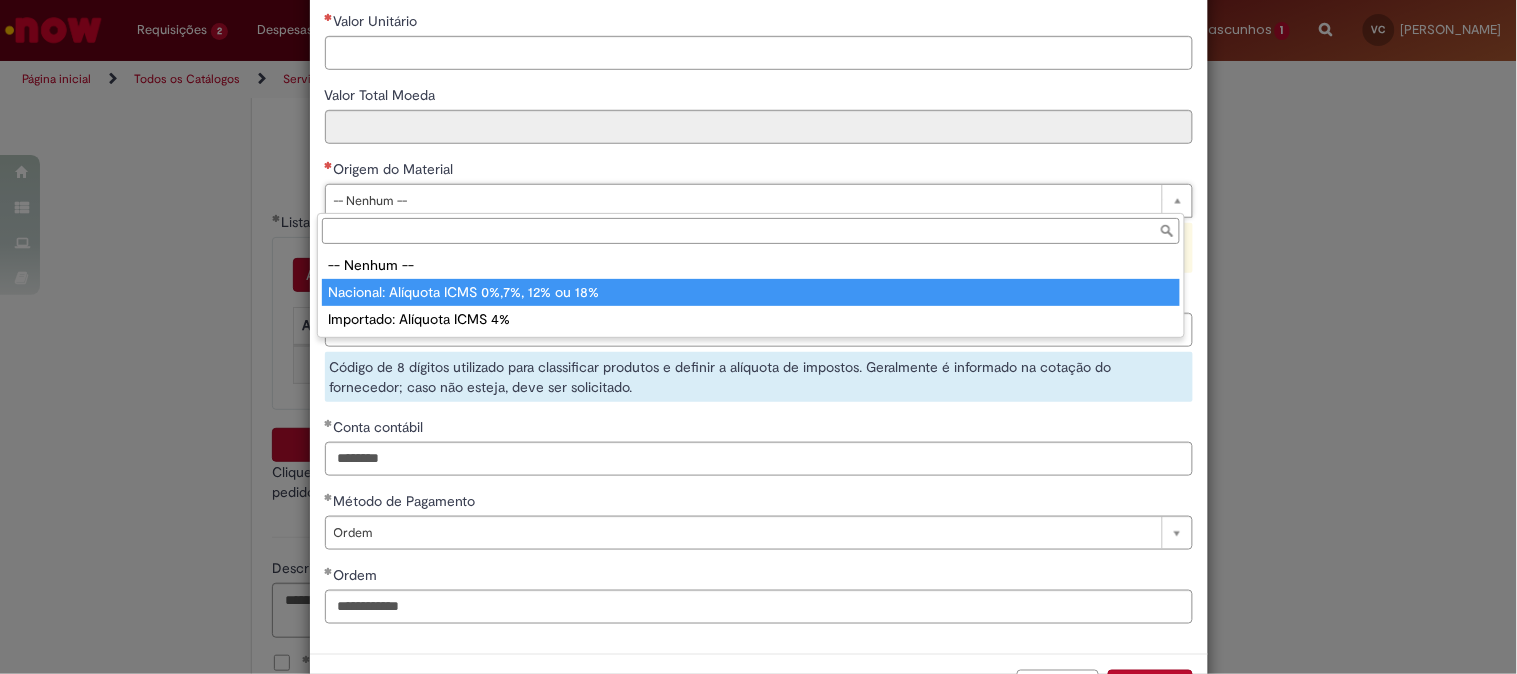 drag, startPoint x: 464, startPoint y: 293, endPoint x: 458, endPoint y: 282, distance: 12.529964 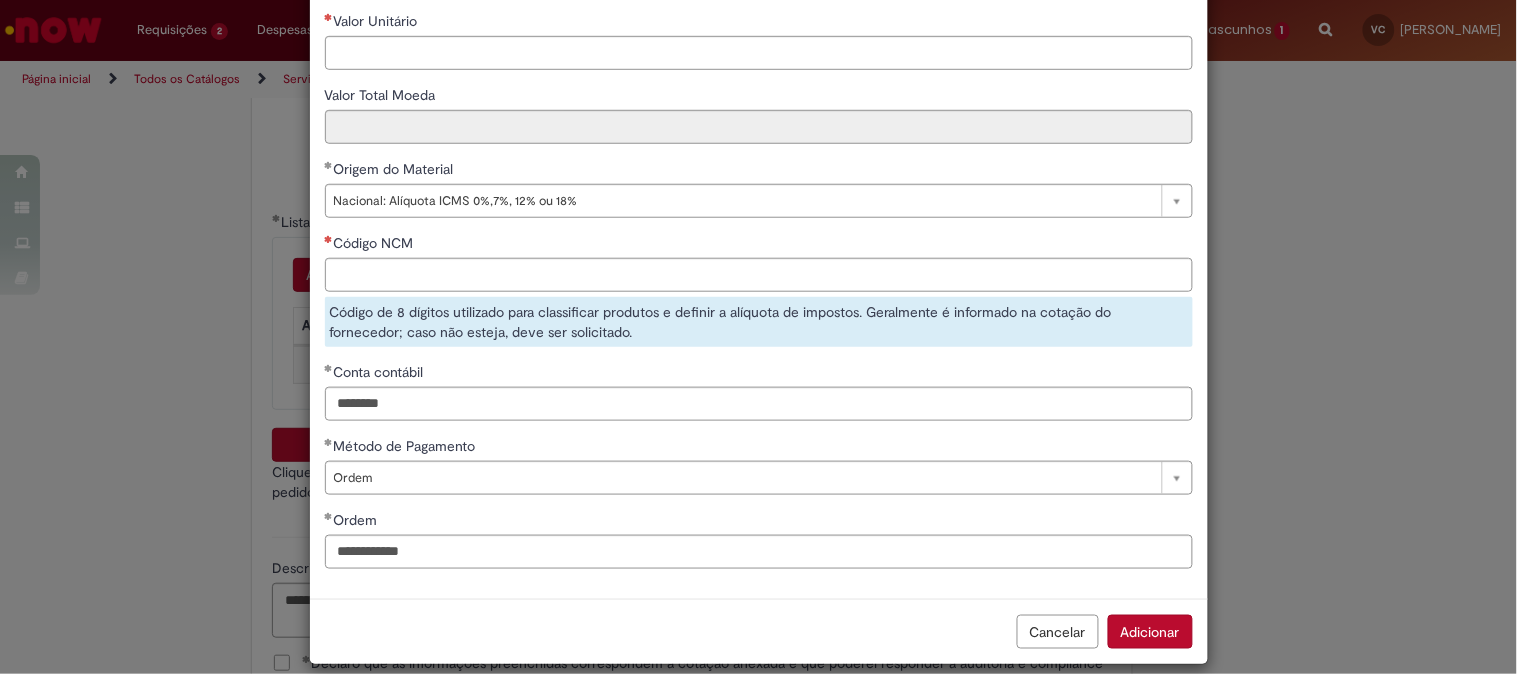 click on "Origem do Material" at bounding box center [759, 171] 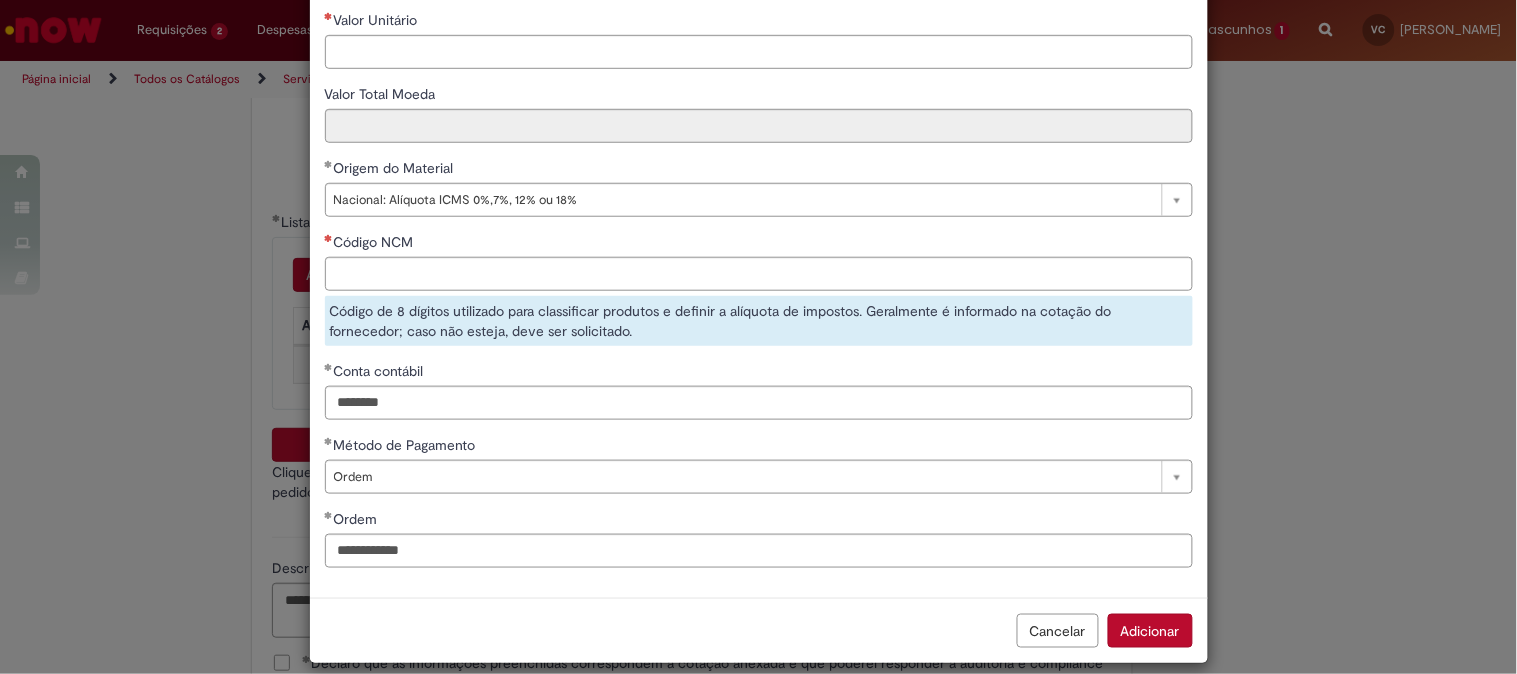 scroll, scrollTop: 314, scrollLeft: 0, axis: vertical 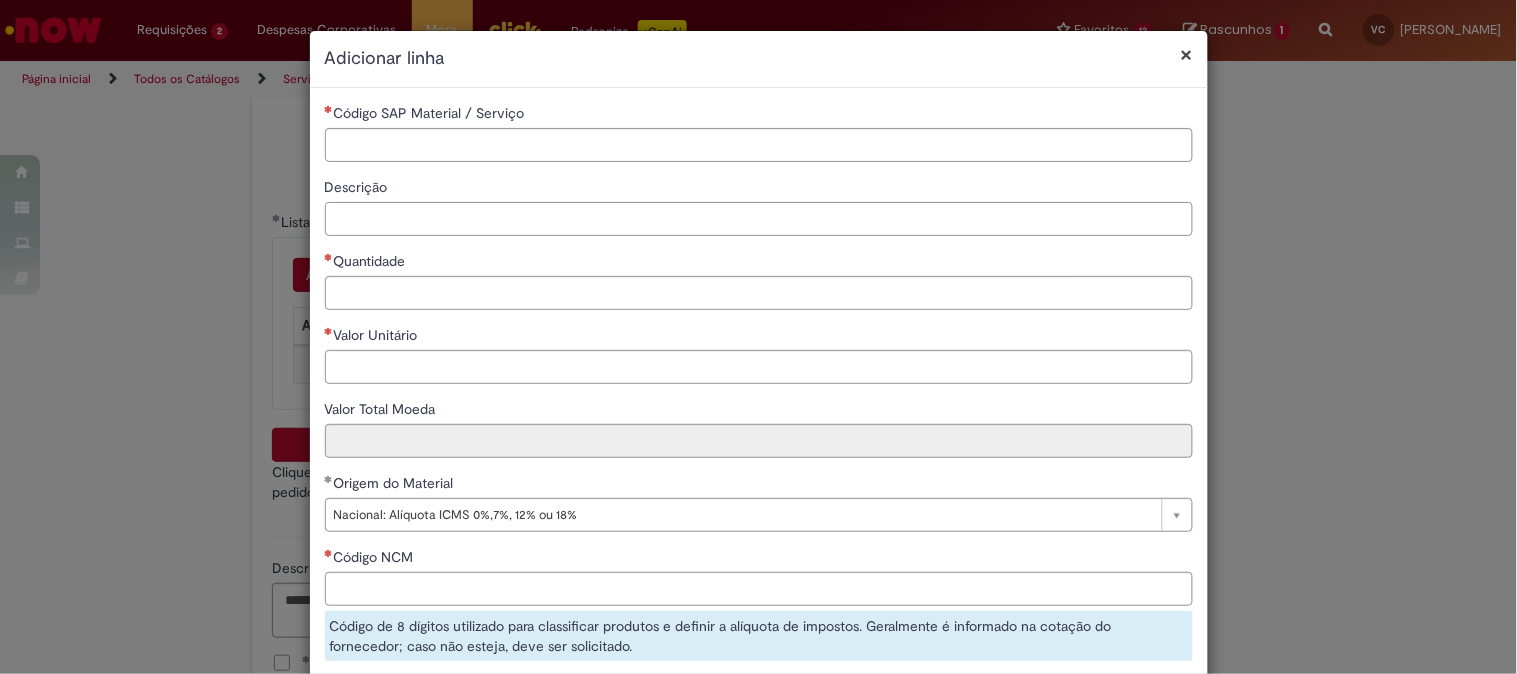 click on "Descrição" at bounding box center (759, 219) 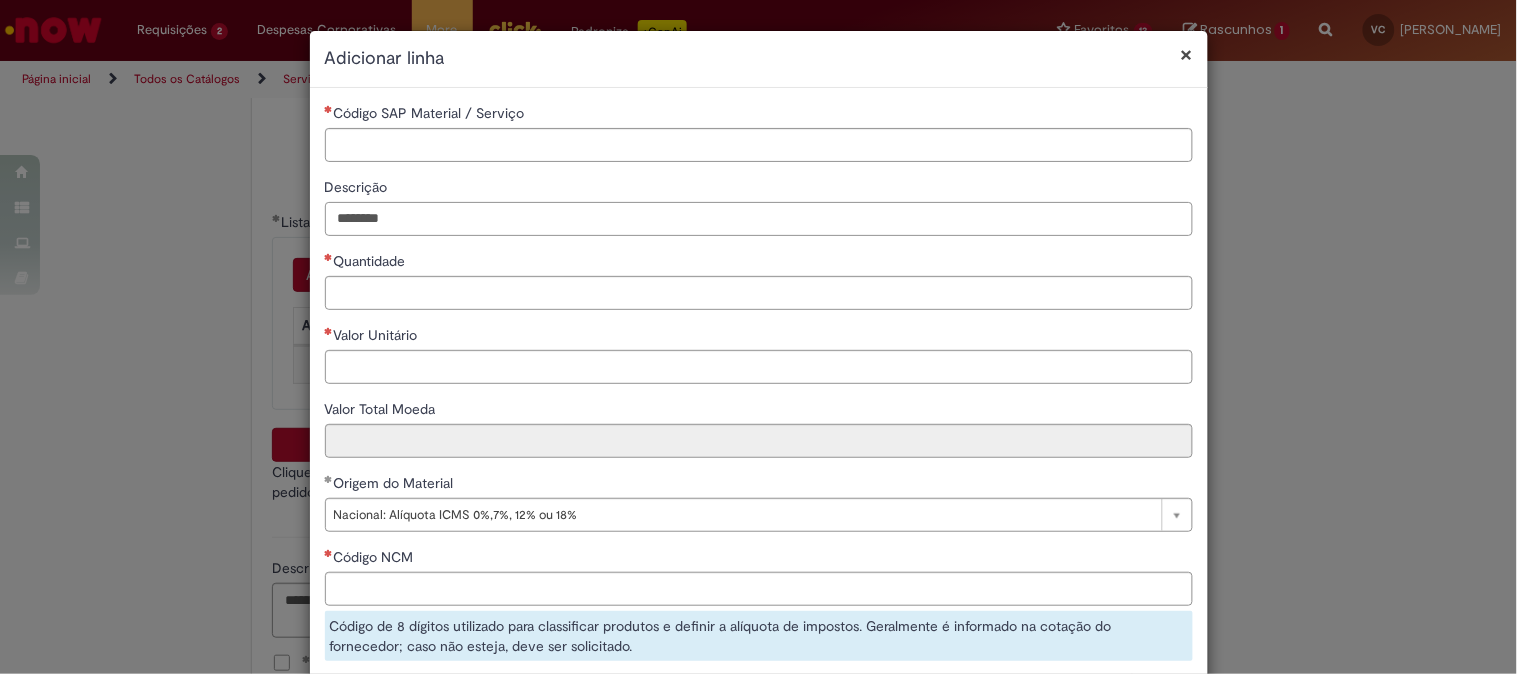type on "********" 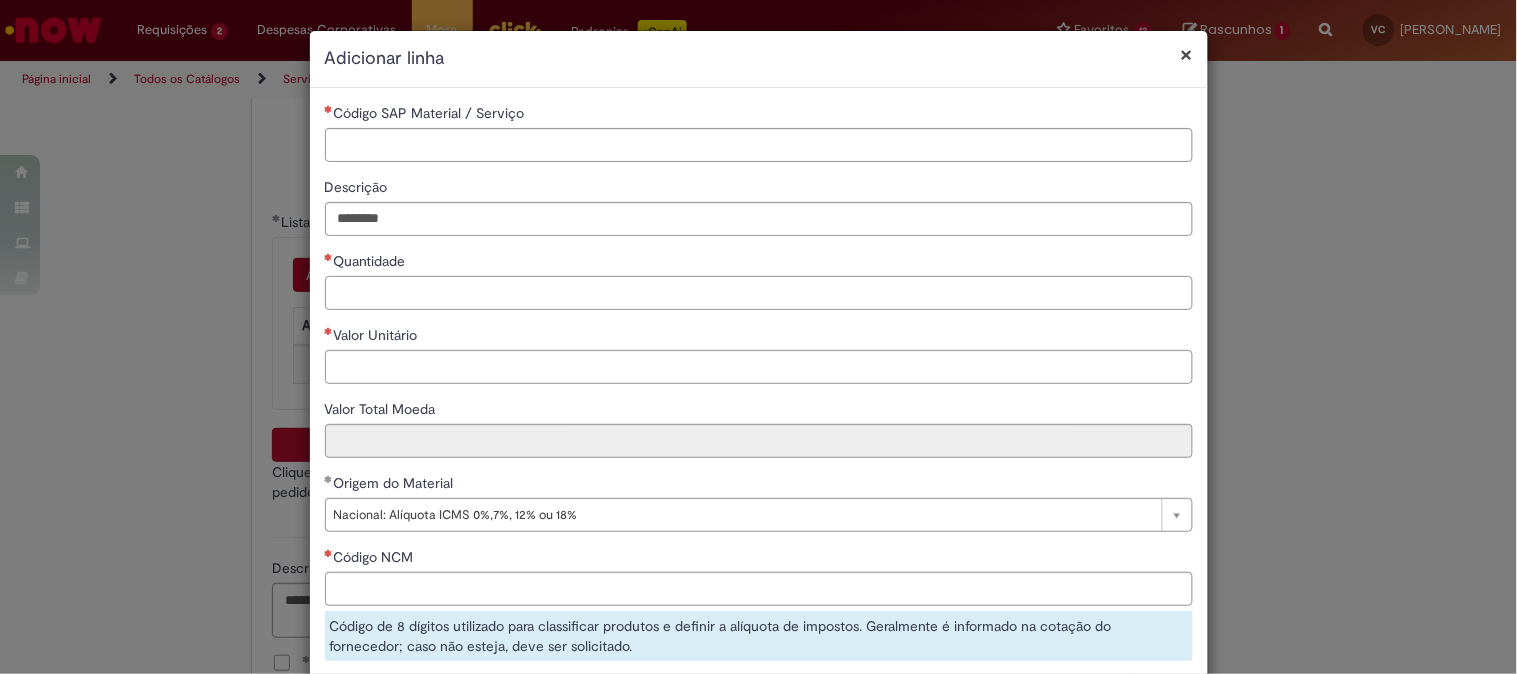 click on "Quantidade" at bounding box center [759, 293] 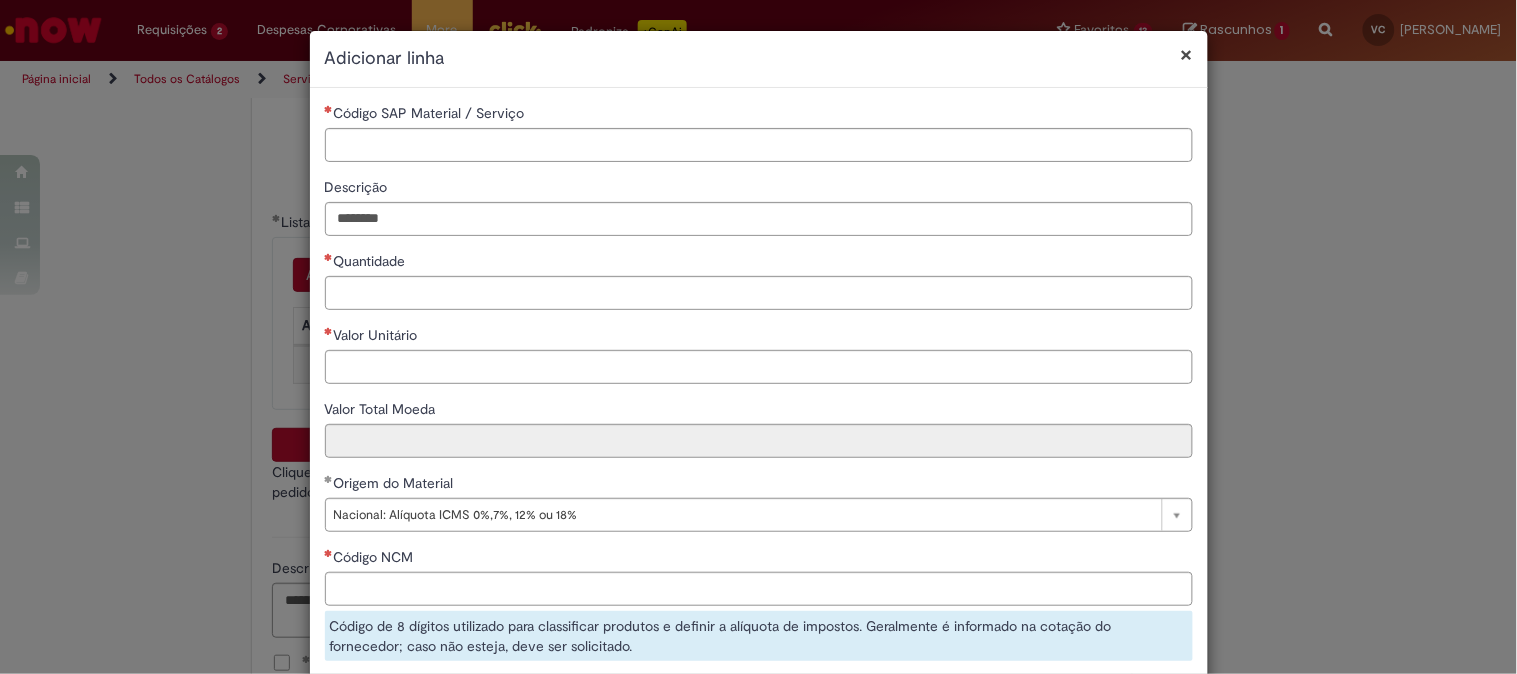 click on "Quantidade" at bounding box center [759, 263] 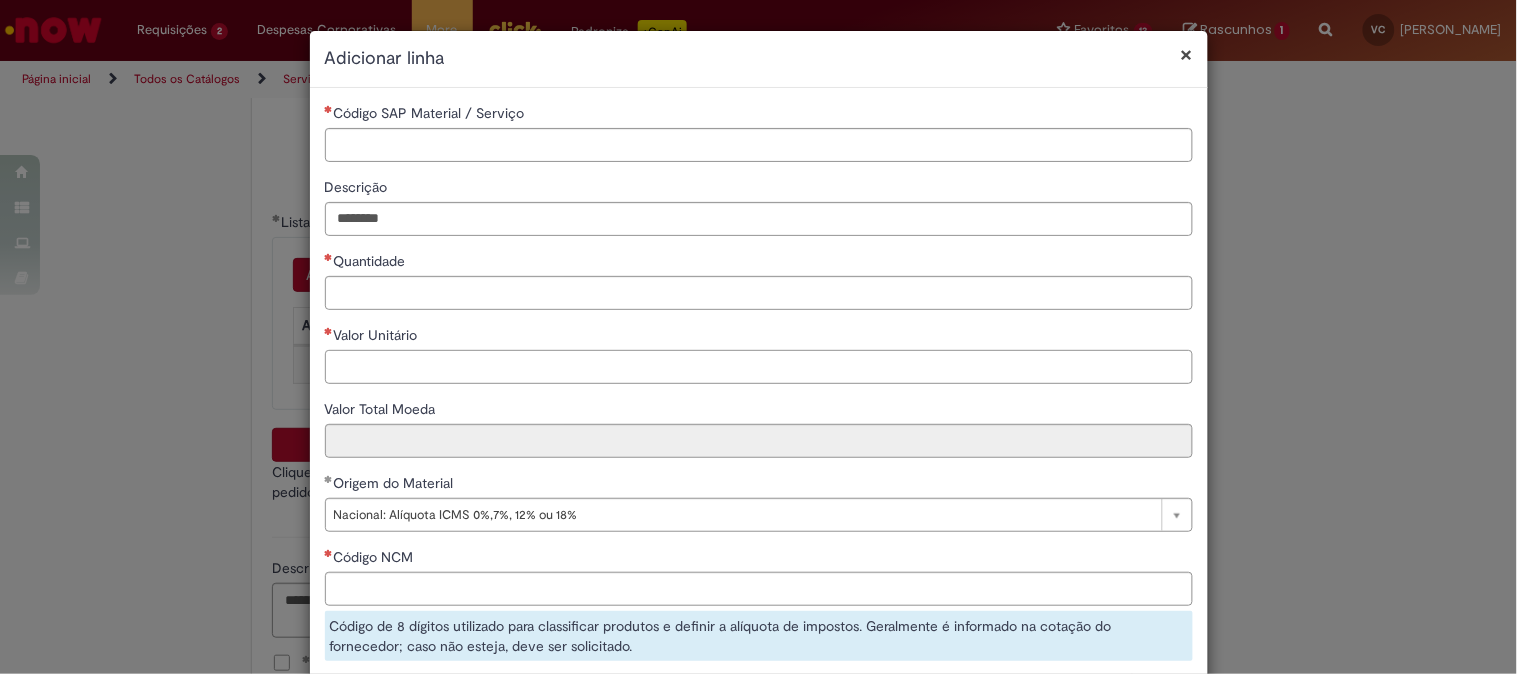 click on "Valor Unitário" at bounding box center (759, 367) 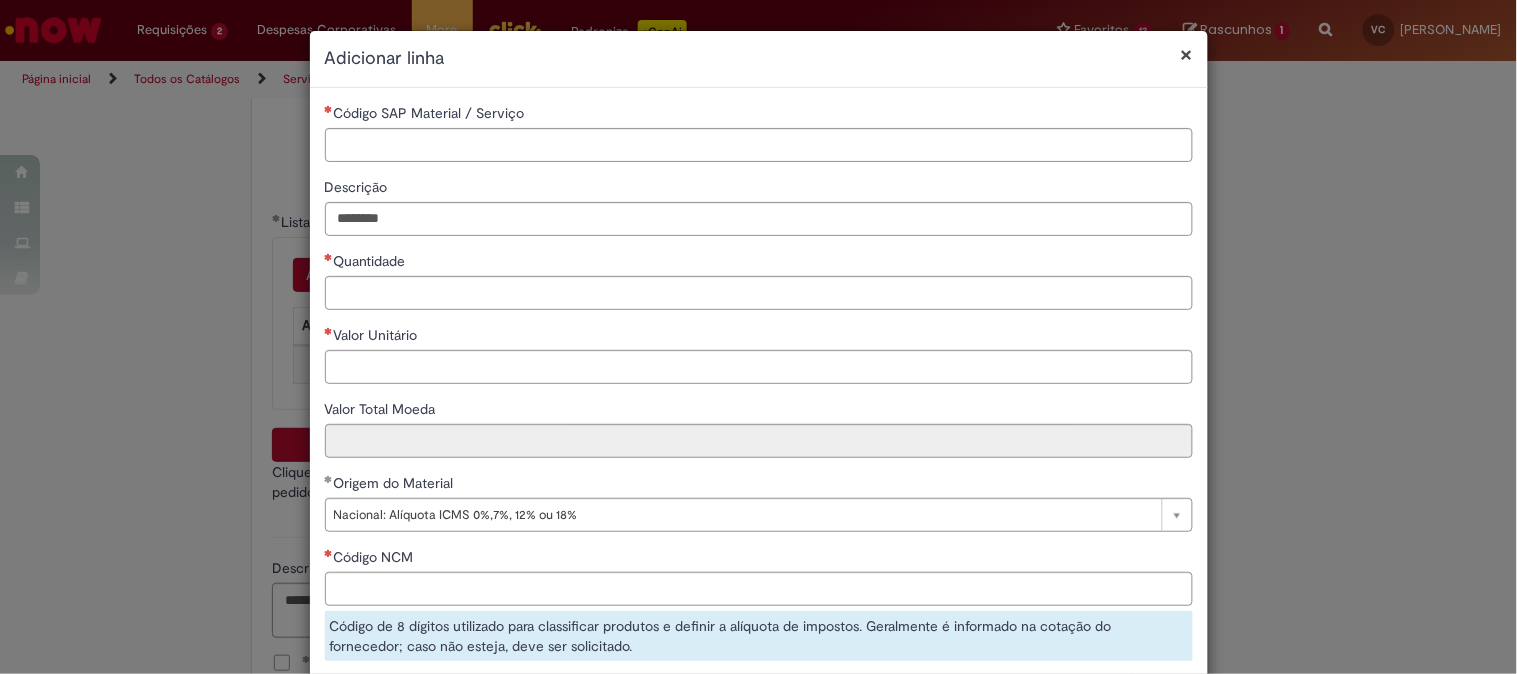 click on "**********" at bounding box center [759, 500] 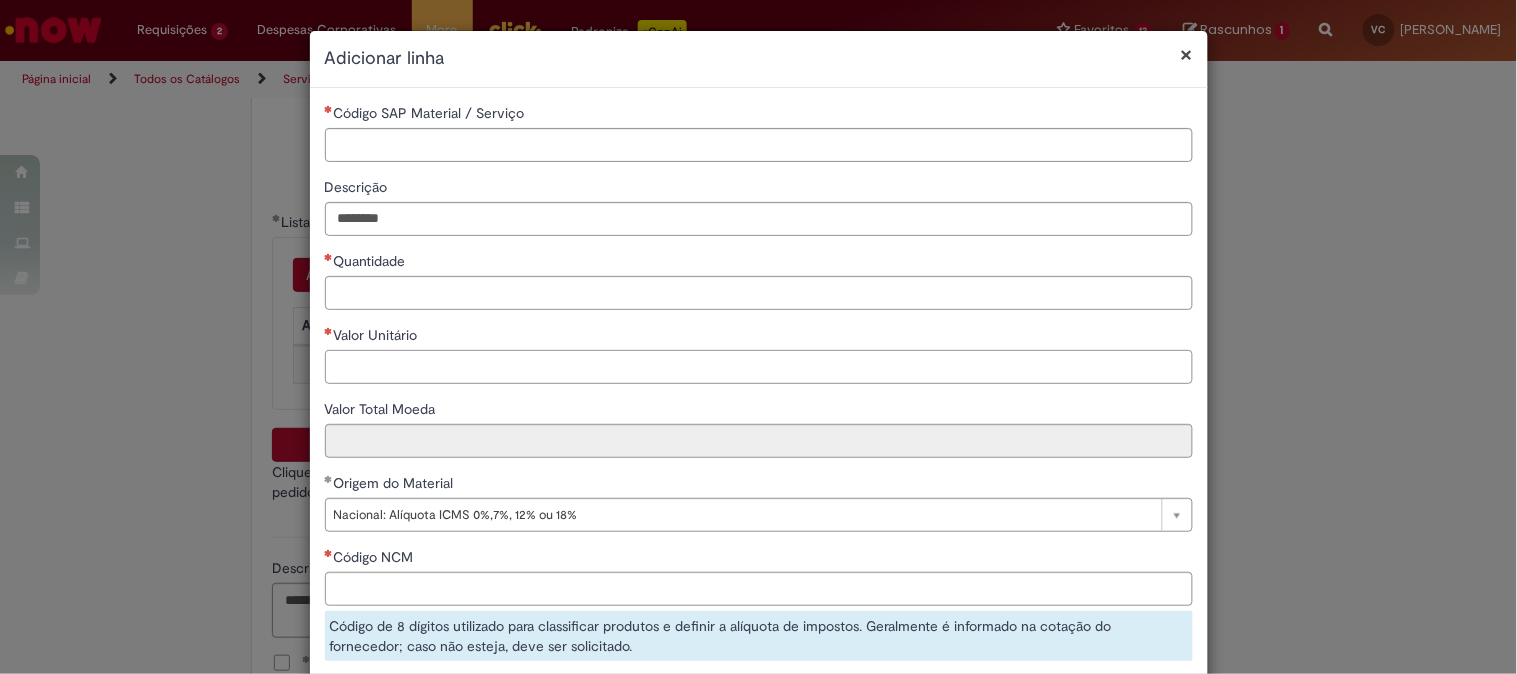click on "Valor Unitário" at bounding box center [759, 367] 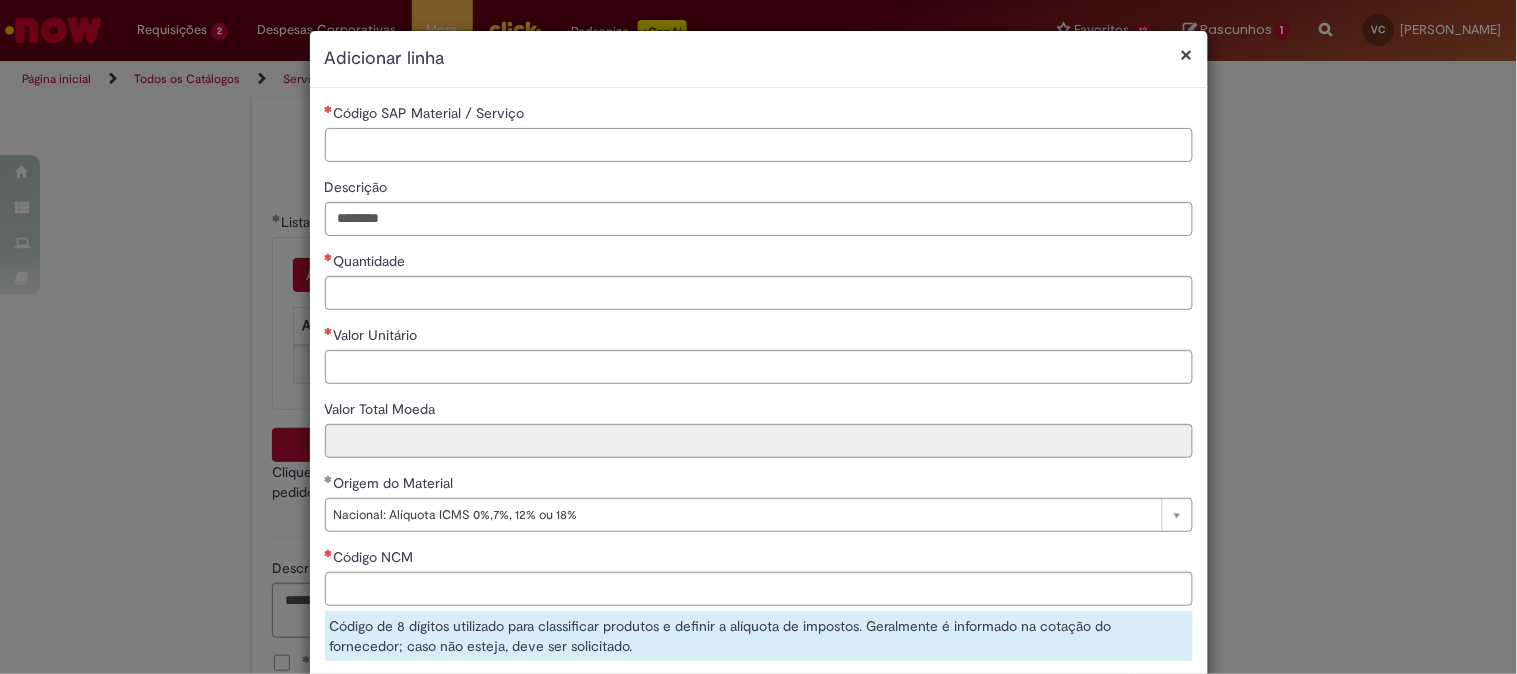 click on "Código SAP Material / Serviço" at bounding box center (759, 145) 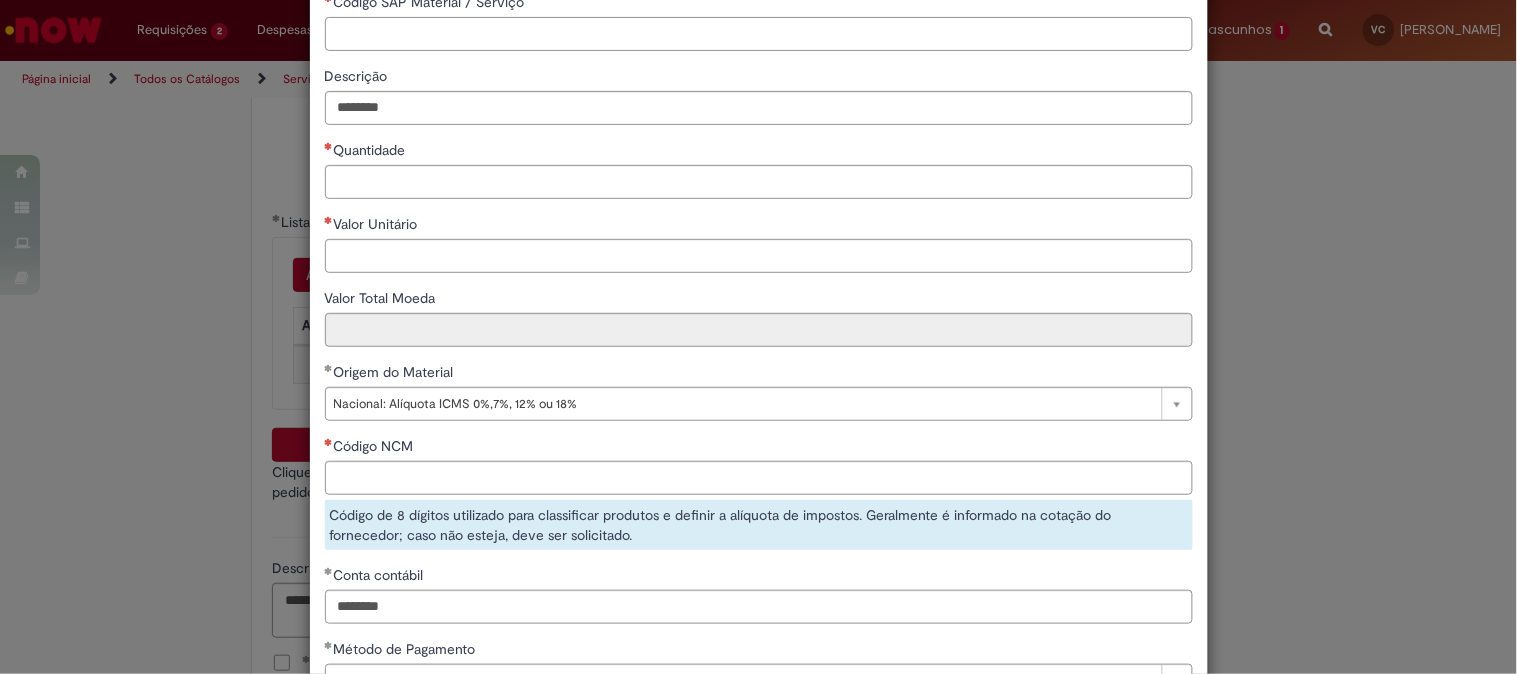 scroll, scrollTop: 222, scrollLeft: 0, axis: vertical 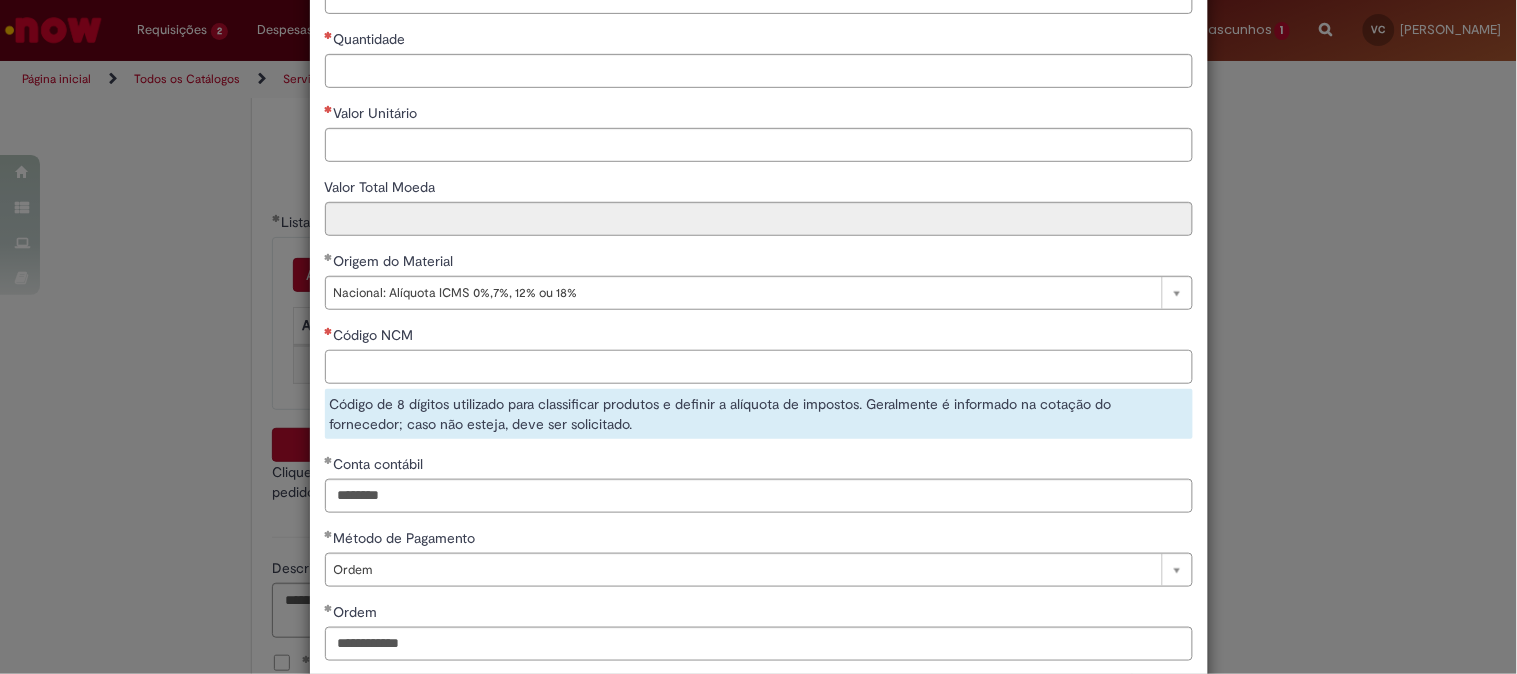 click on "Código NCM" at bounding box center (759, 367) 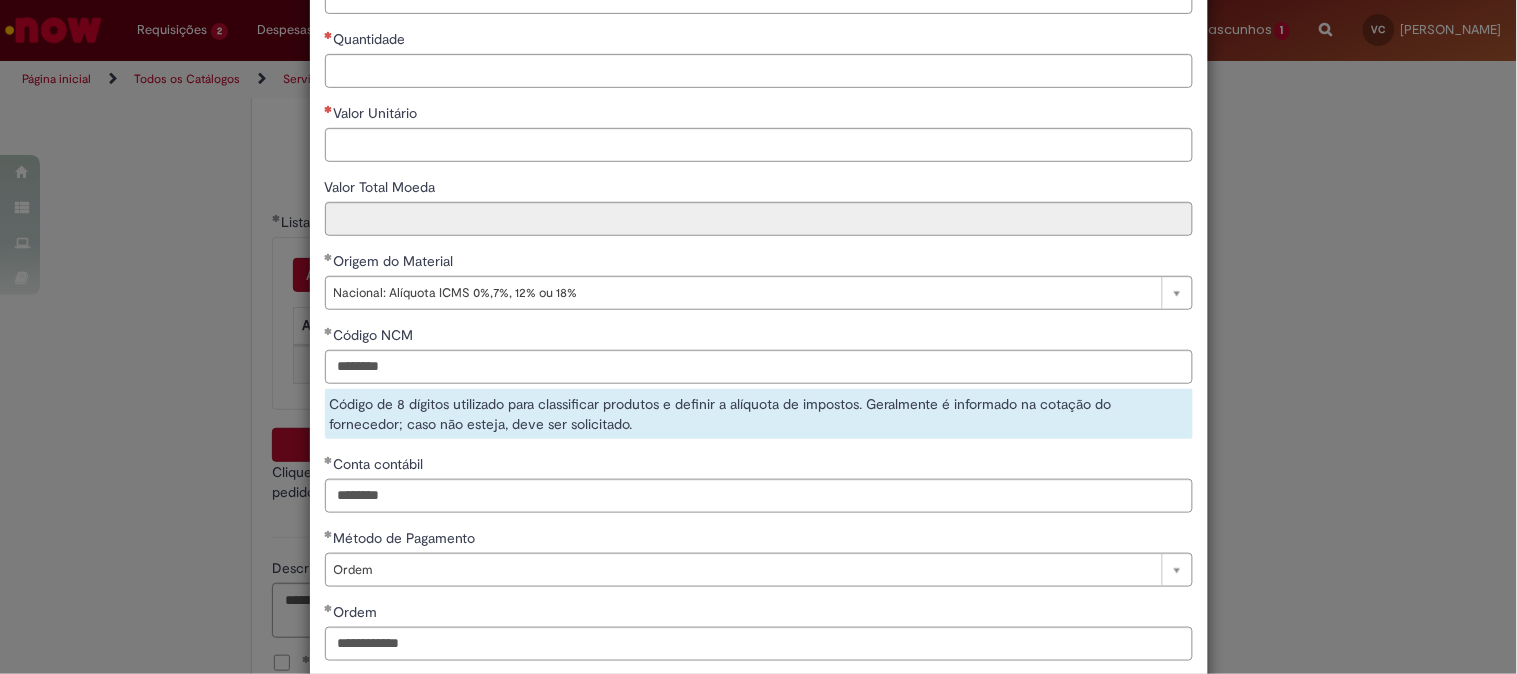 click on "**********" at bounding box center (759, 278) 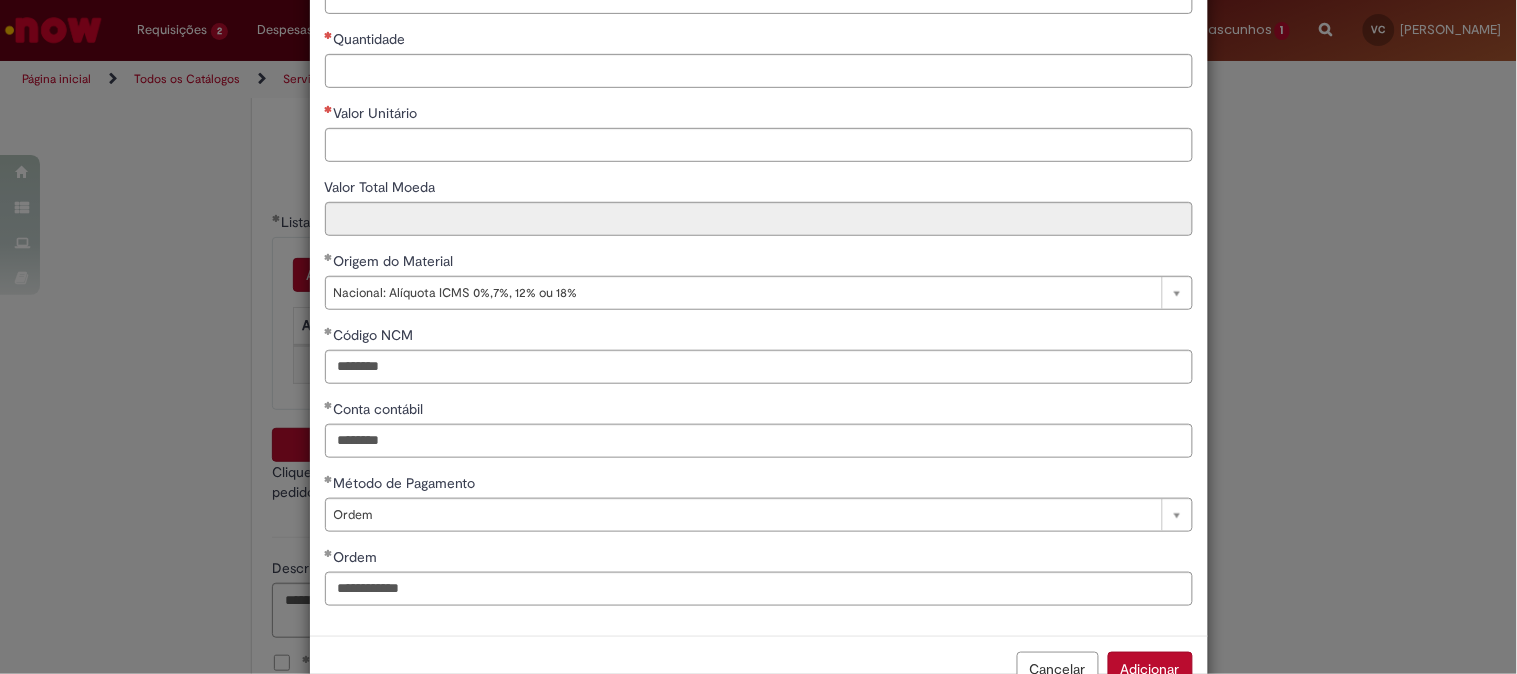 scroll, scrollTop: 223, scrollLeft: 0, axis: vertical 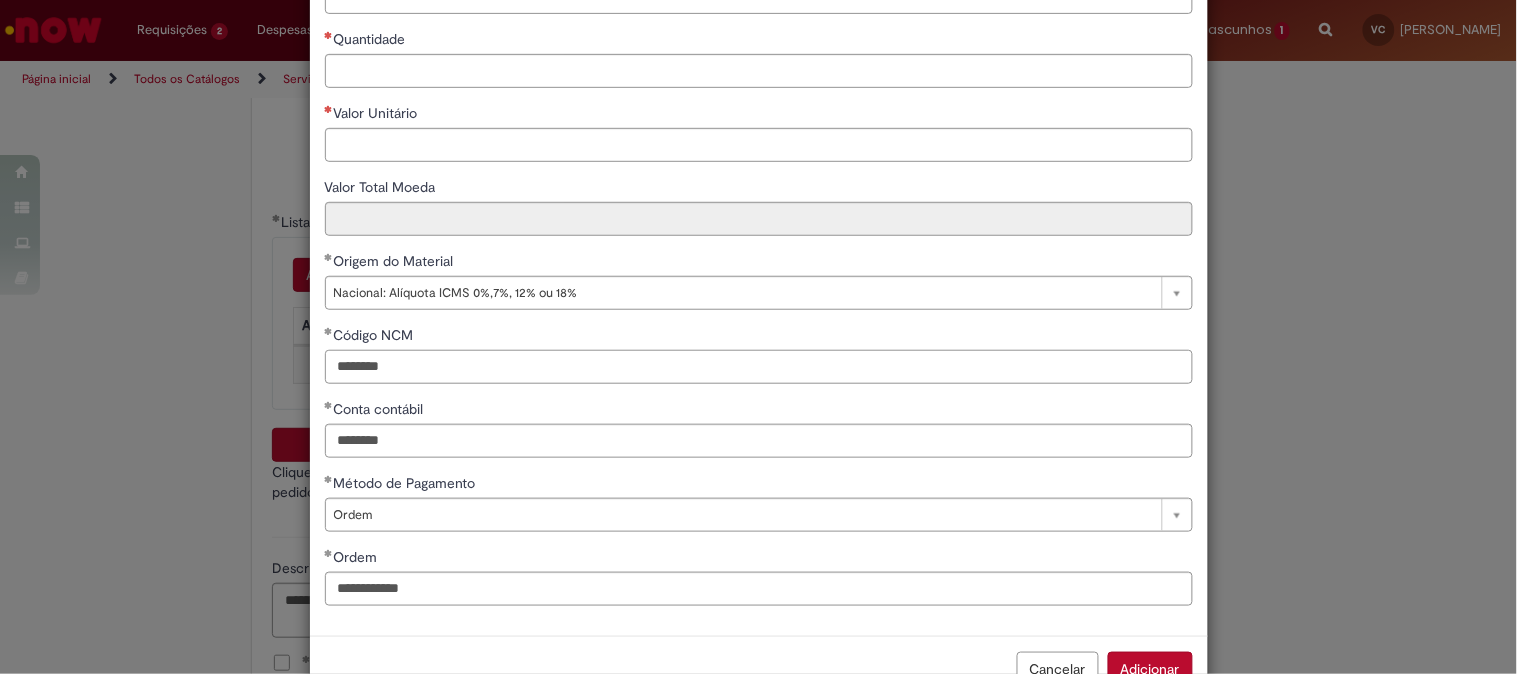 drag, startPoint x: 391, startPoint y: 350, endPoint x: 206, endPoint y: 350, distance: 185 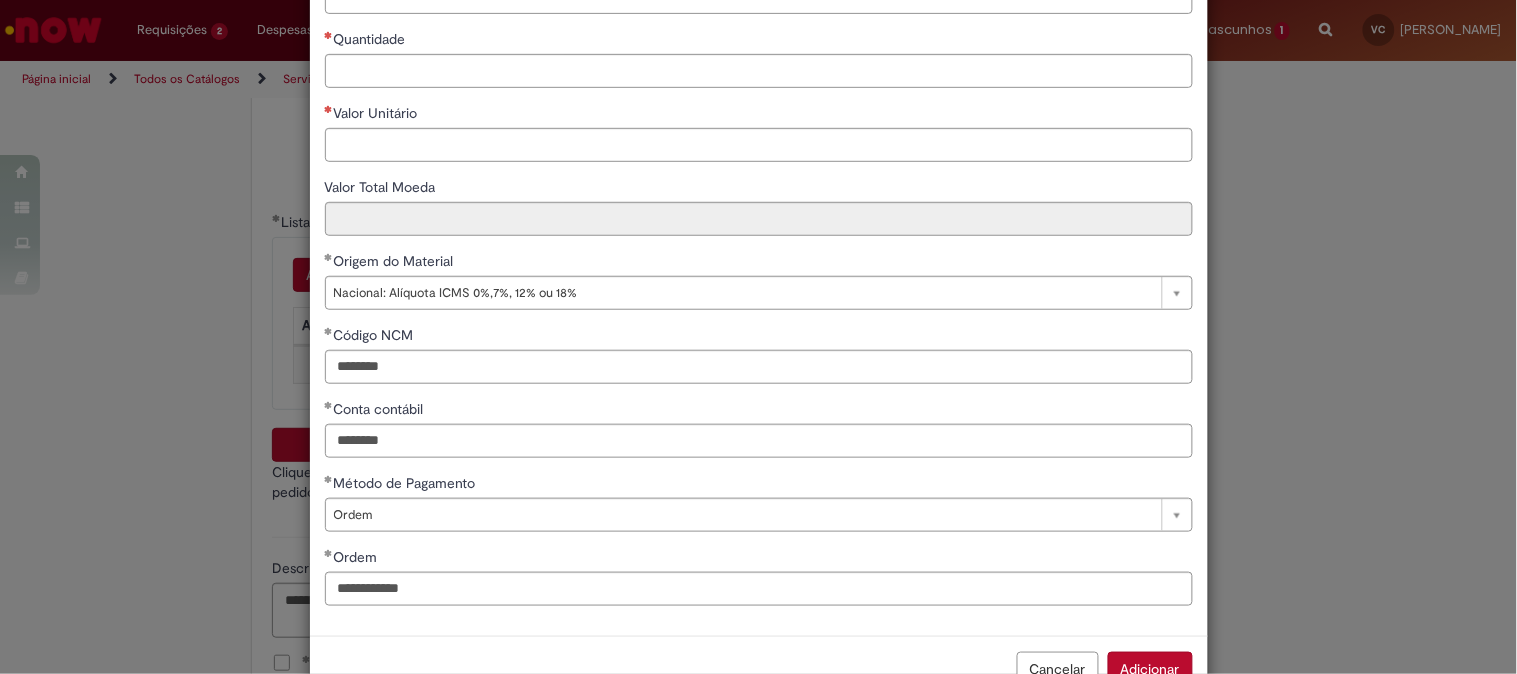 click on "Código NCM" at bounding box center [759, 337] 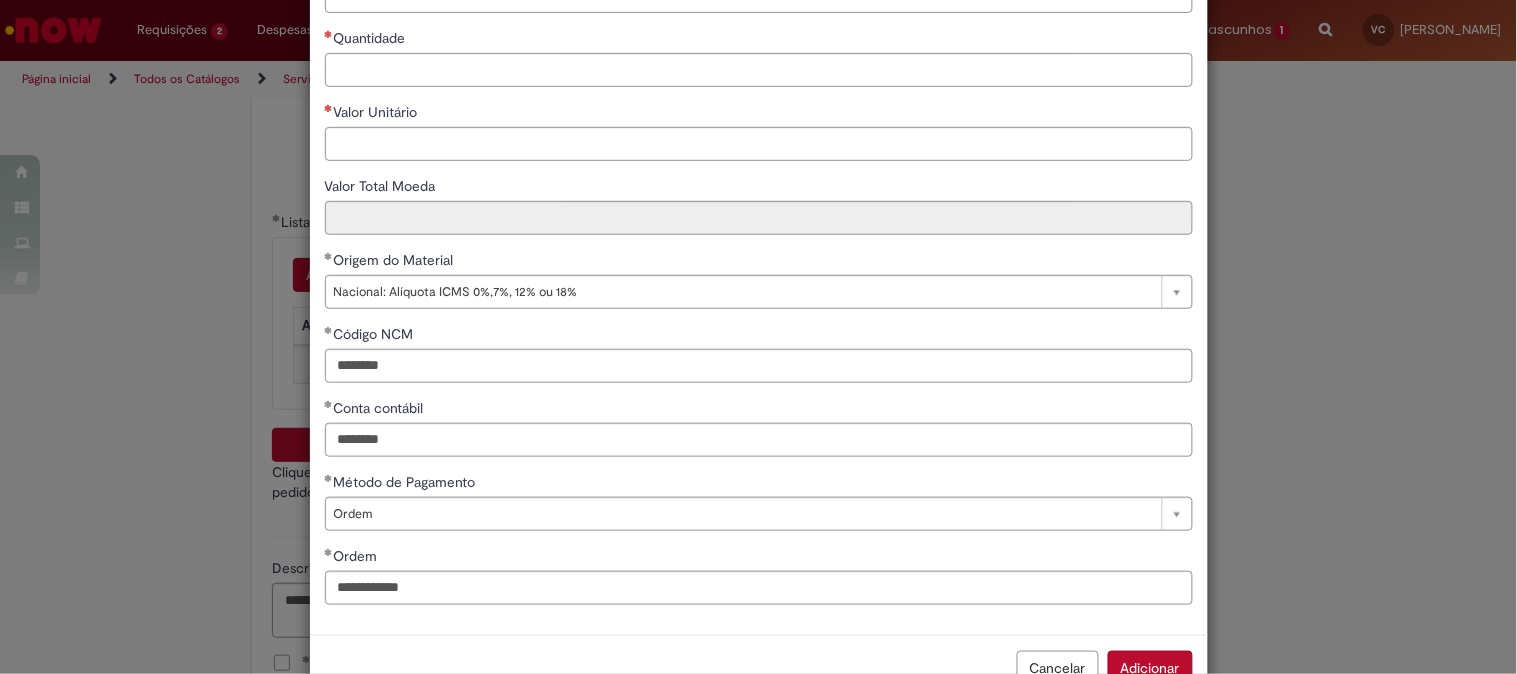 scroll, scrollTop: 1, scrollLeft: 0, axis: vertical 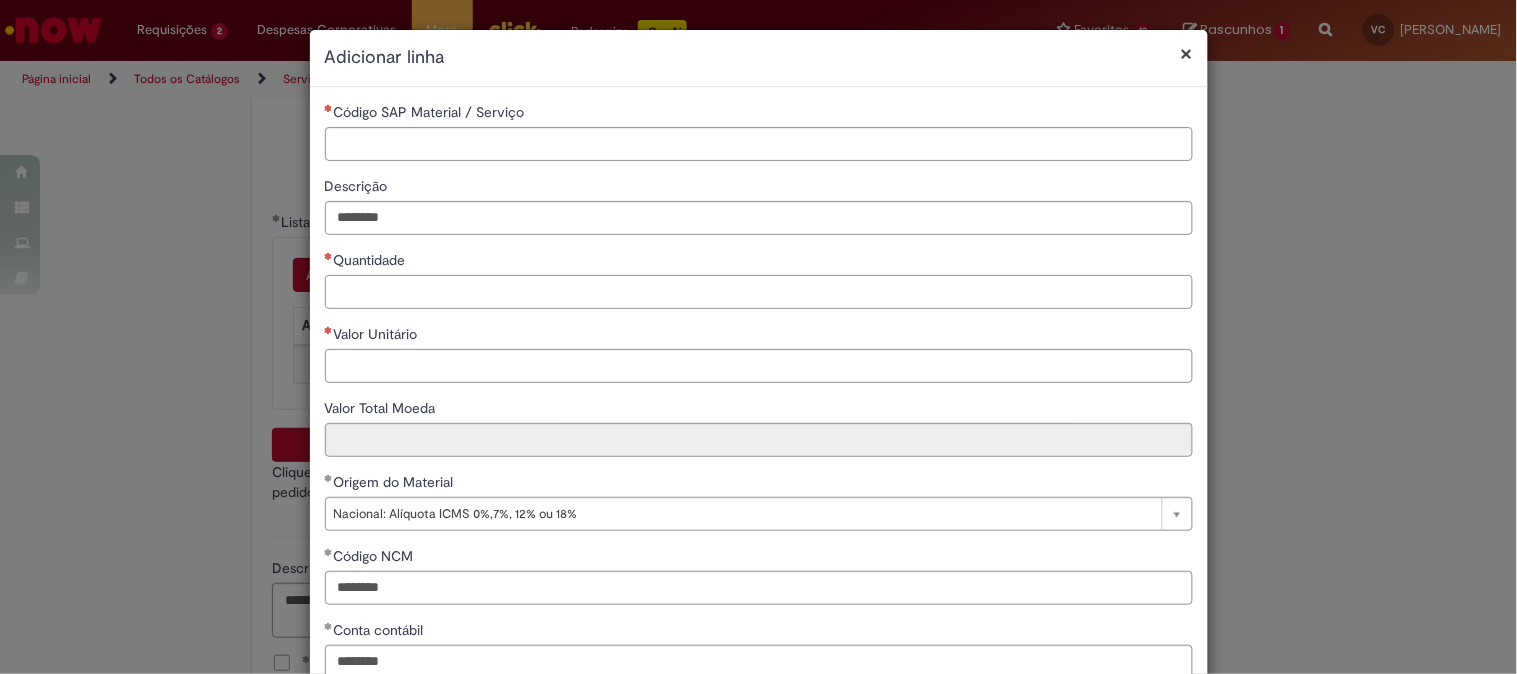 click on "Quantidade" at bounding box center [759, 292] 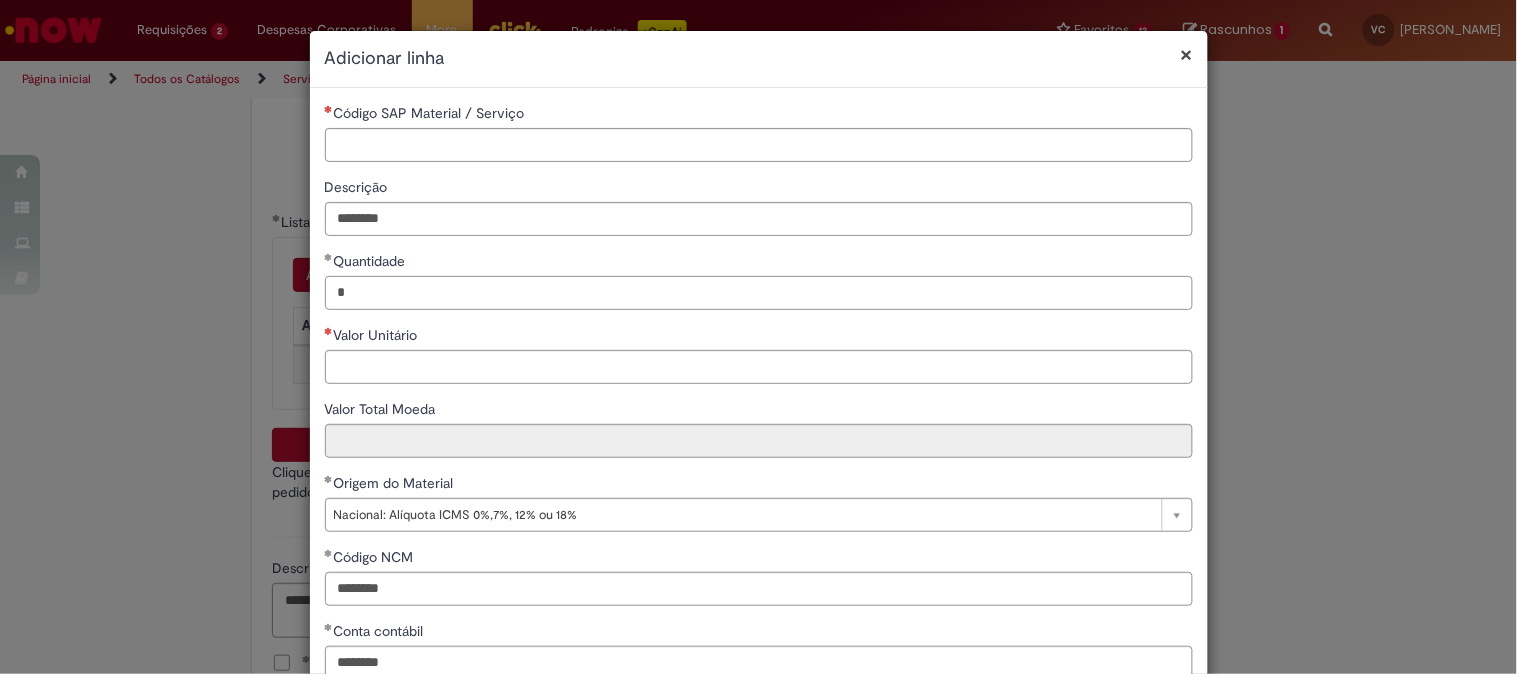 type on "*" 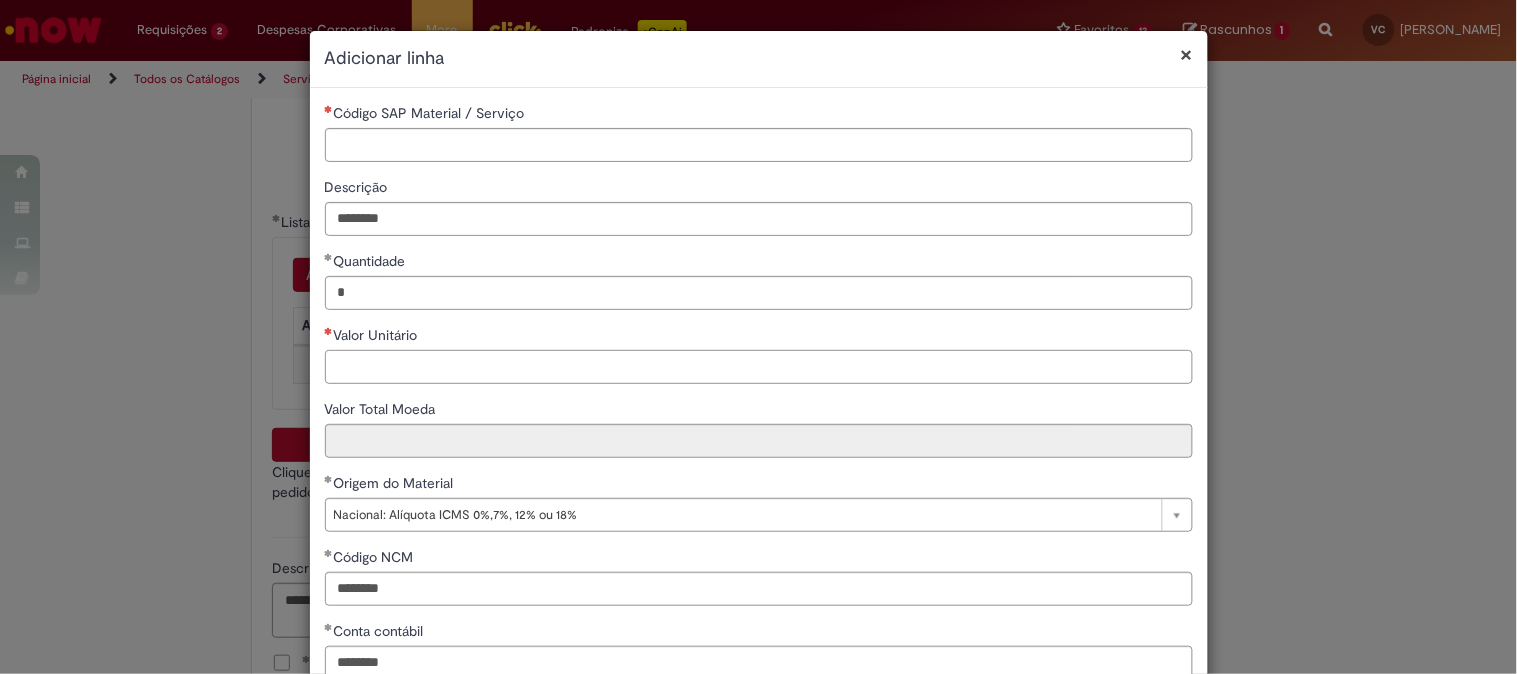 click on "Valor Unitário" at bounding box center (759, 367) 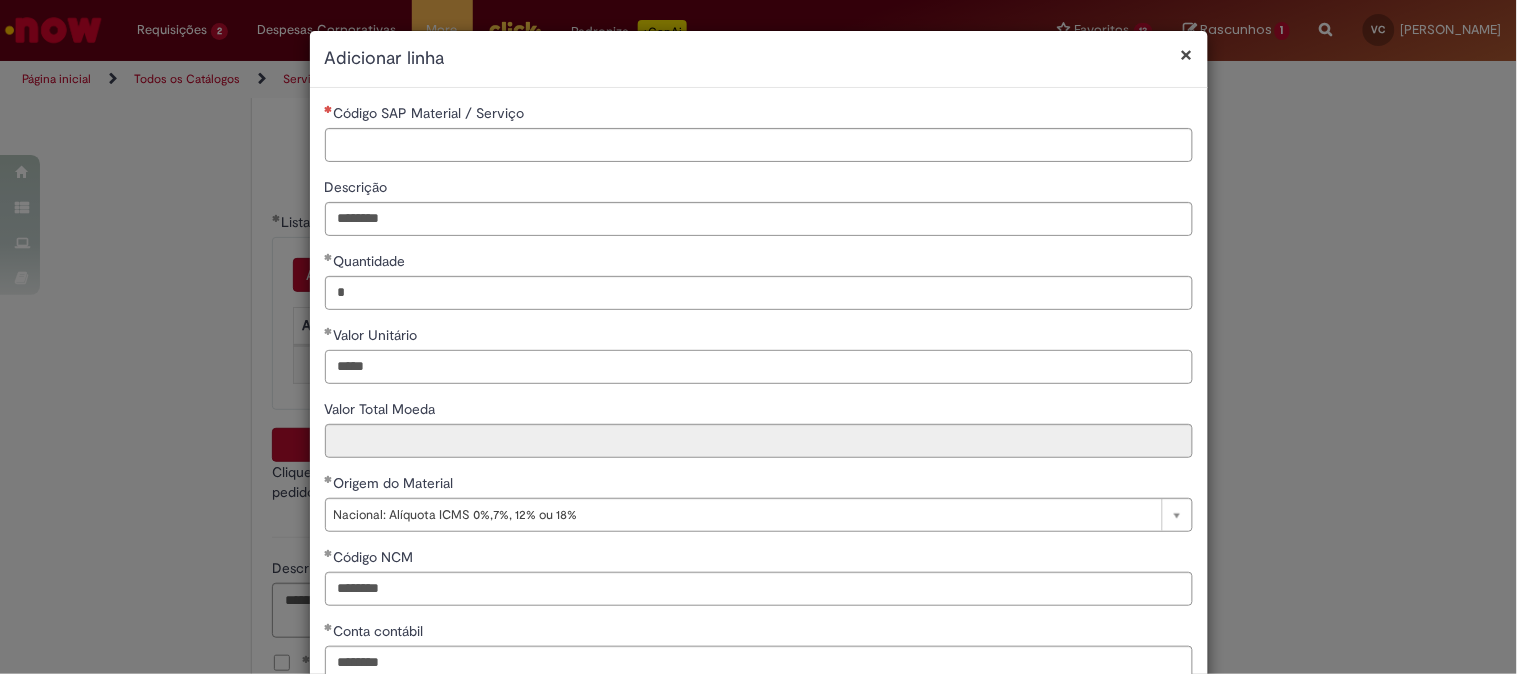 type on "*****" 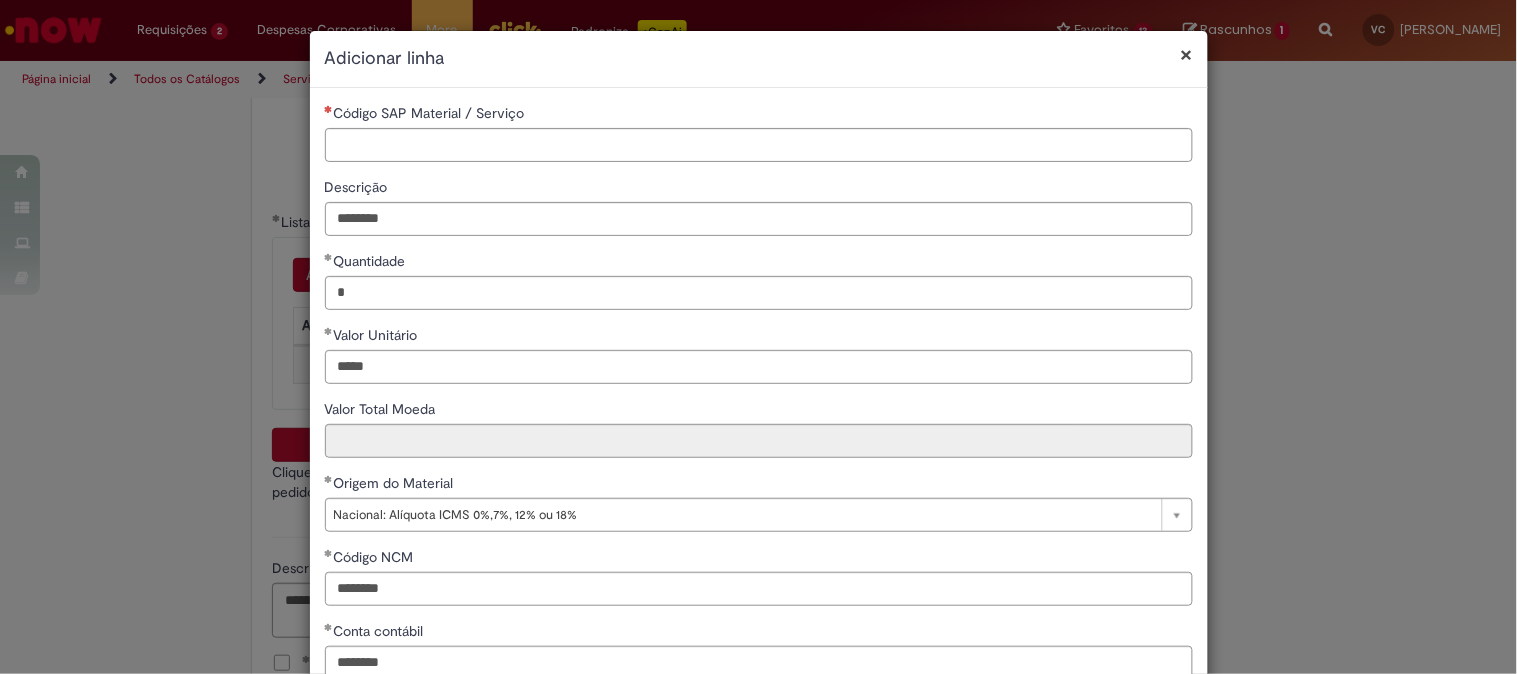 click on "**********" at bounding box center [759, 473] 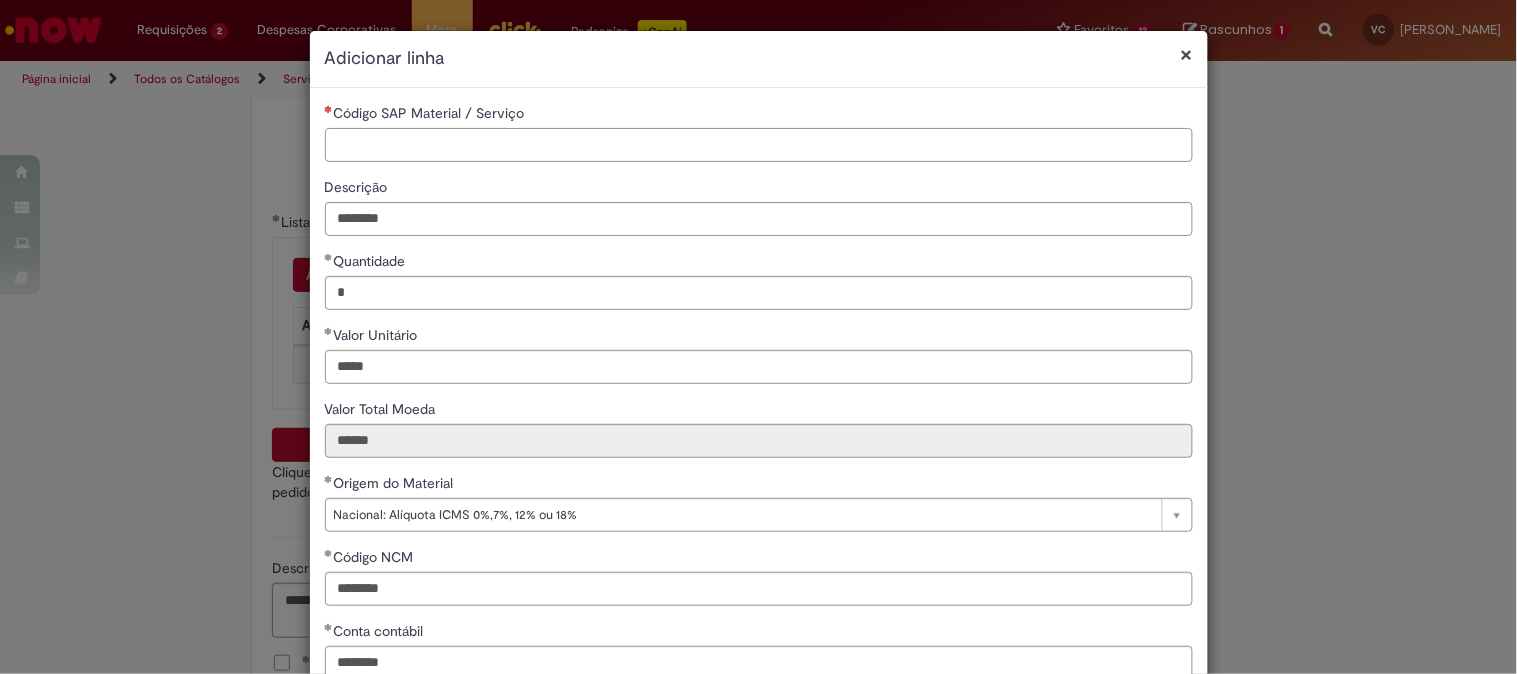 click on "Código SAP Material / Serviço" at bounding box center [759, 145] 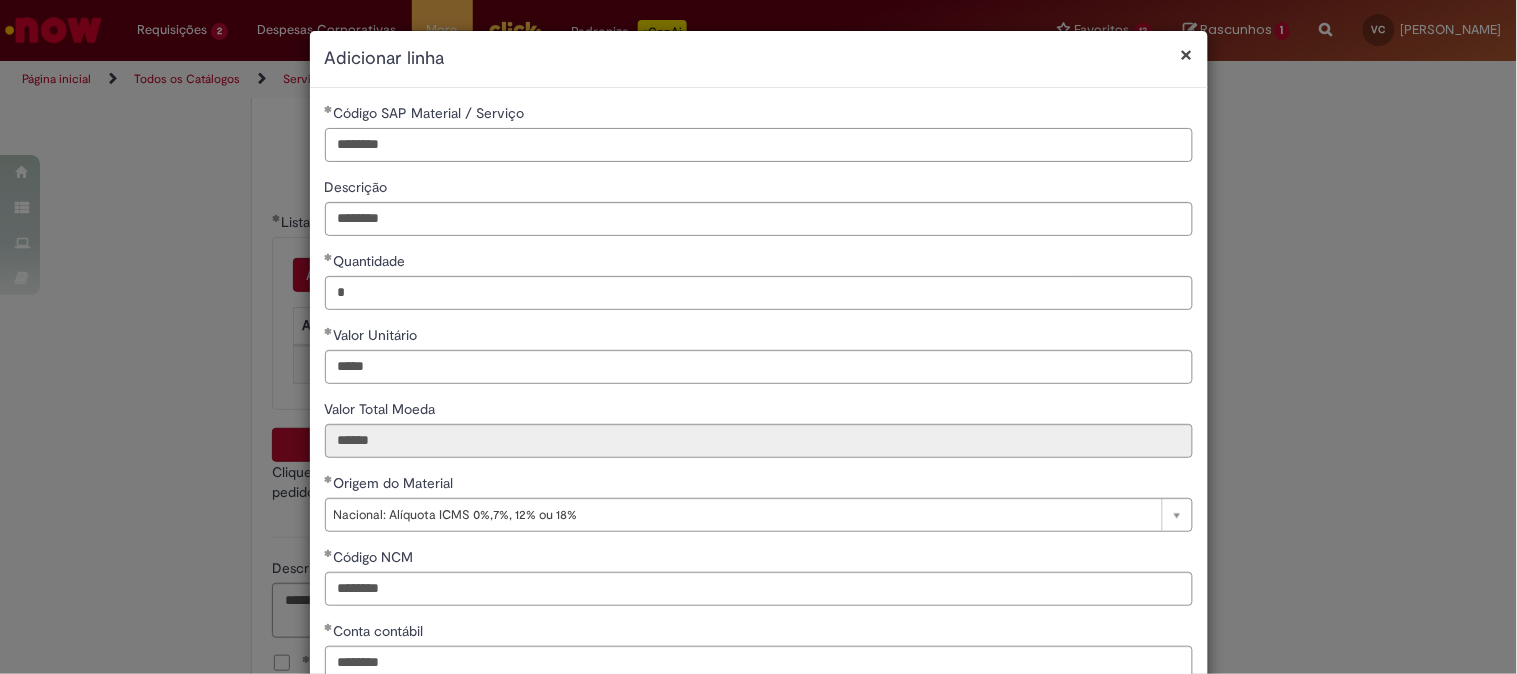 scroll, scrollTop: 280, scrollLeft: 0, axis: vertical 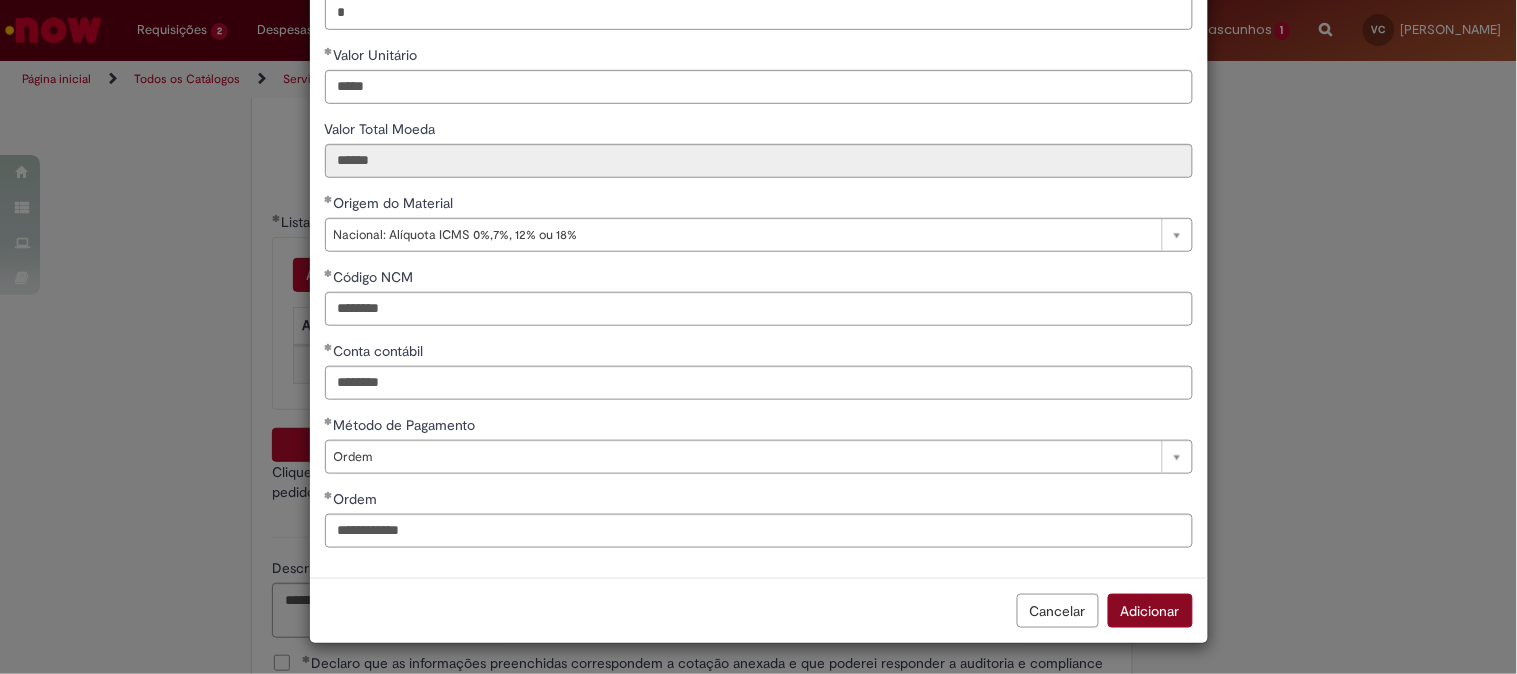 type on "********" 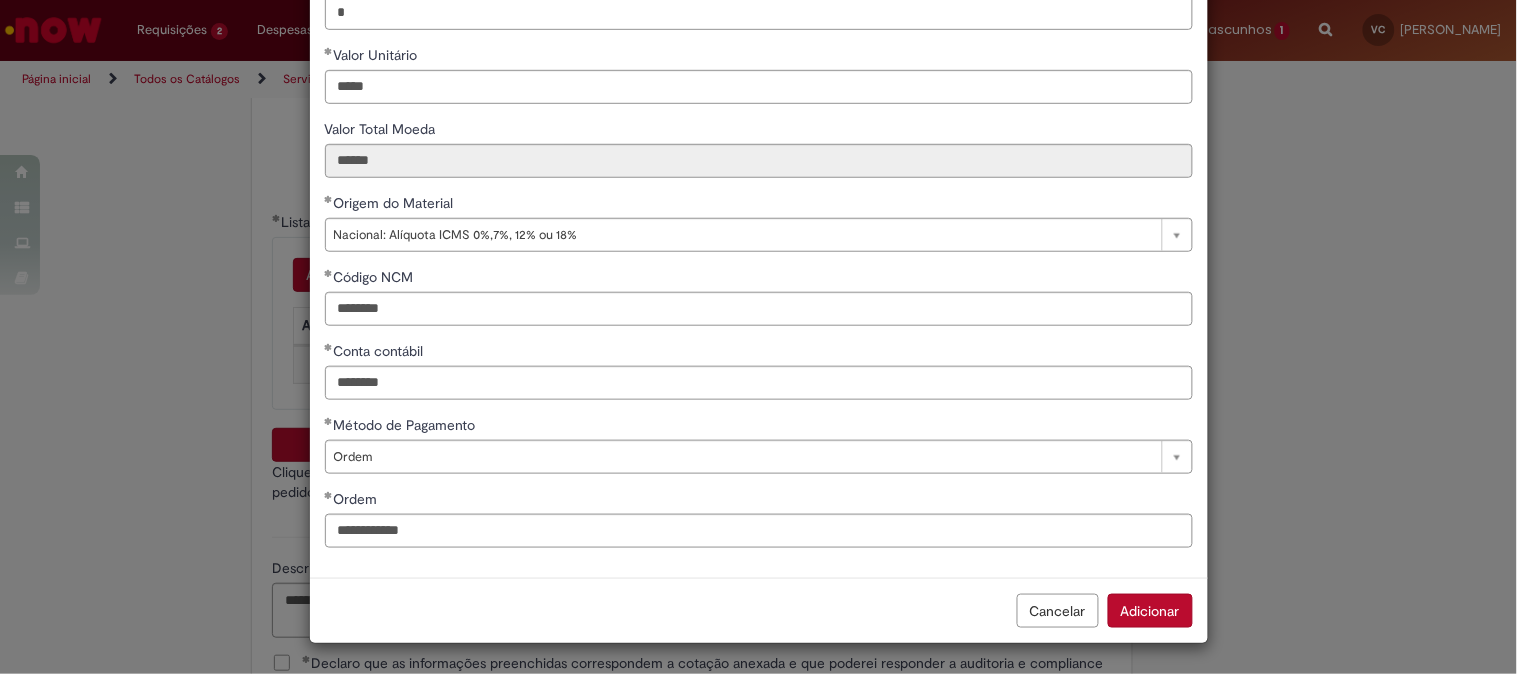 click on "Adicionar" at bounding box center (1150, 611) 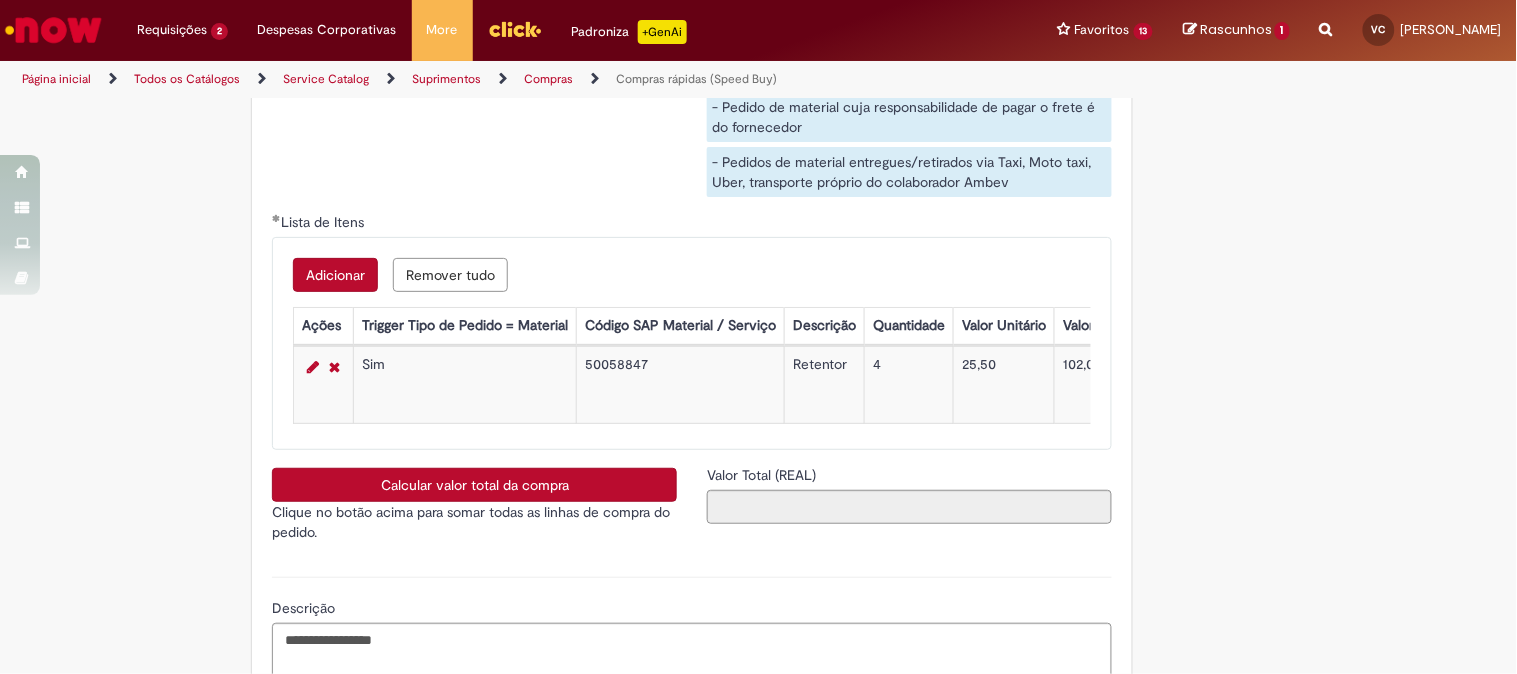 scroll, scrollTop: 3416, scrollLeft: 0, axis: vertical 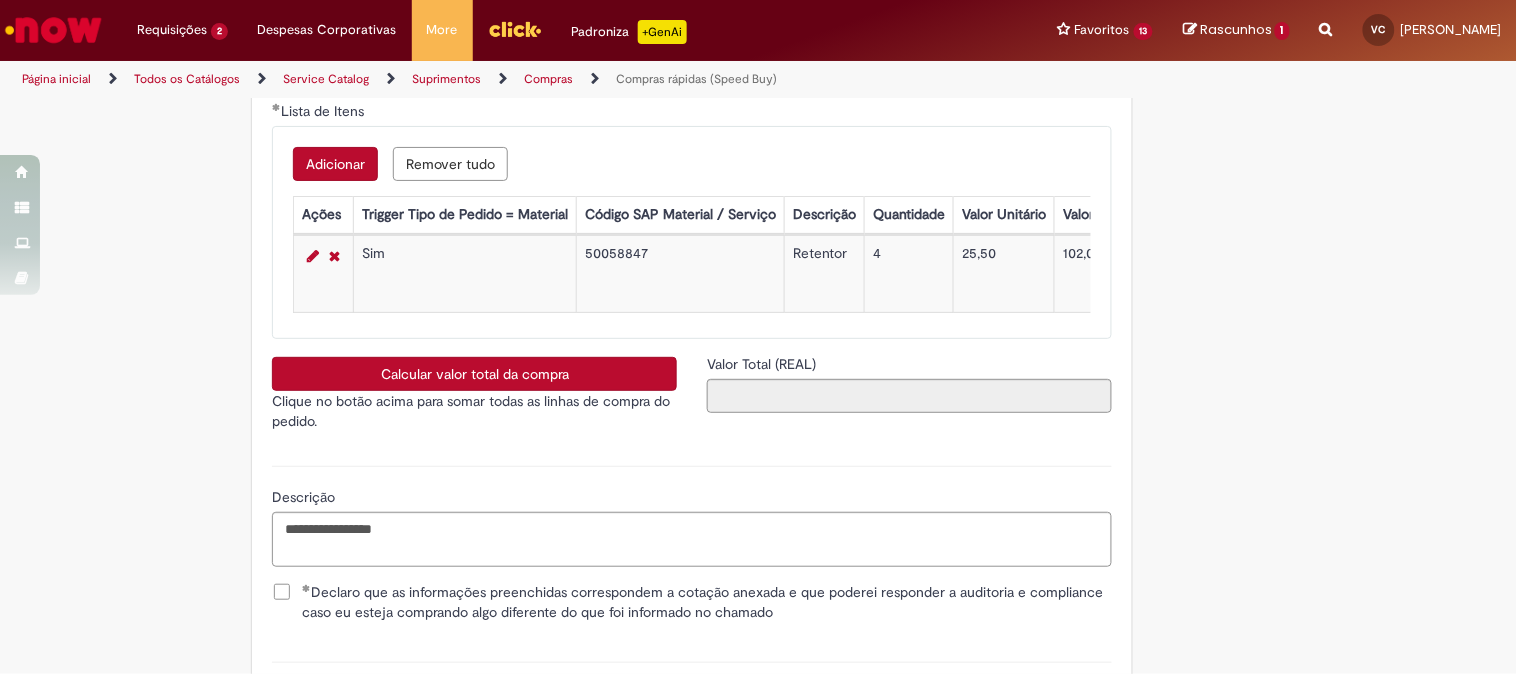 click on "Calcular valor total da compra" at bounding box center [474, 374] 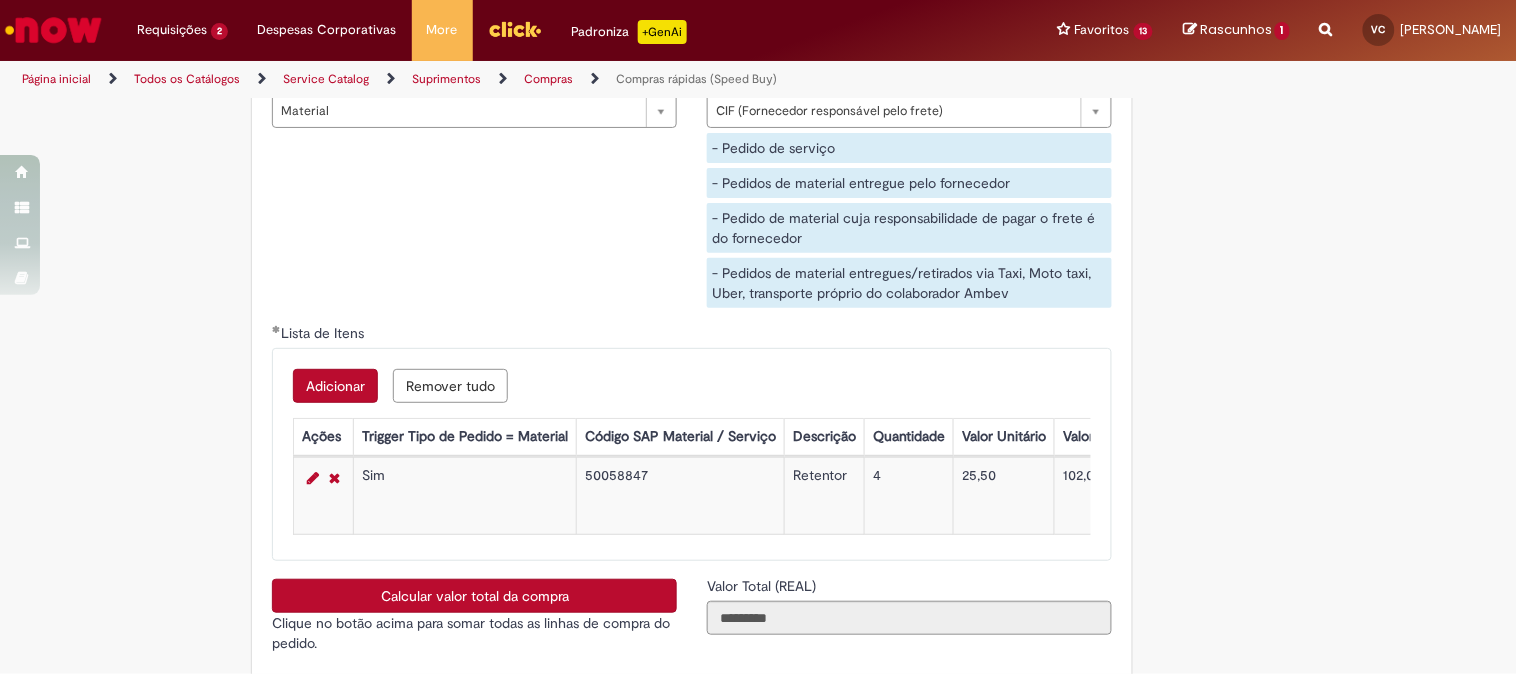 scroll, scrollTop: 2972, scrollLeft: 0, axis: vertical 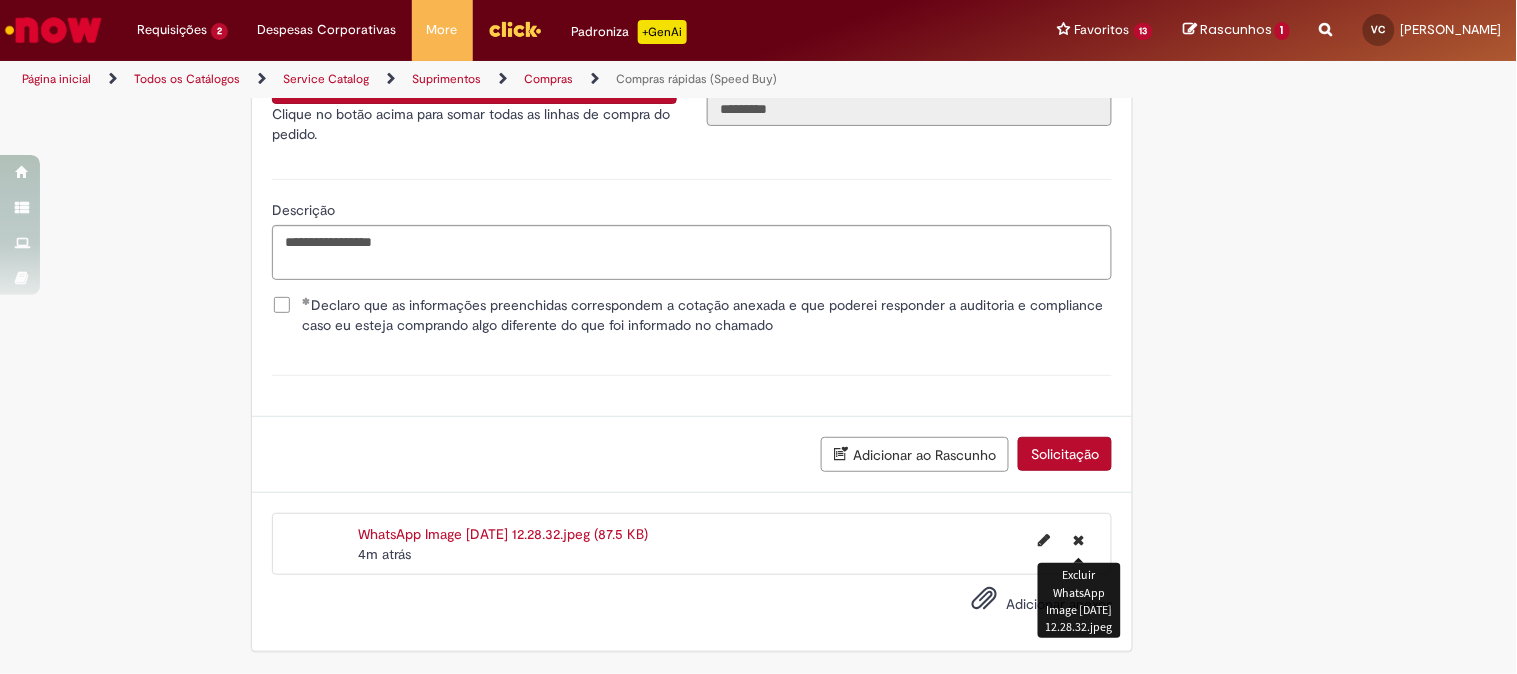 click on "Solicitação" at bounding box center (1065, 454) 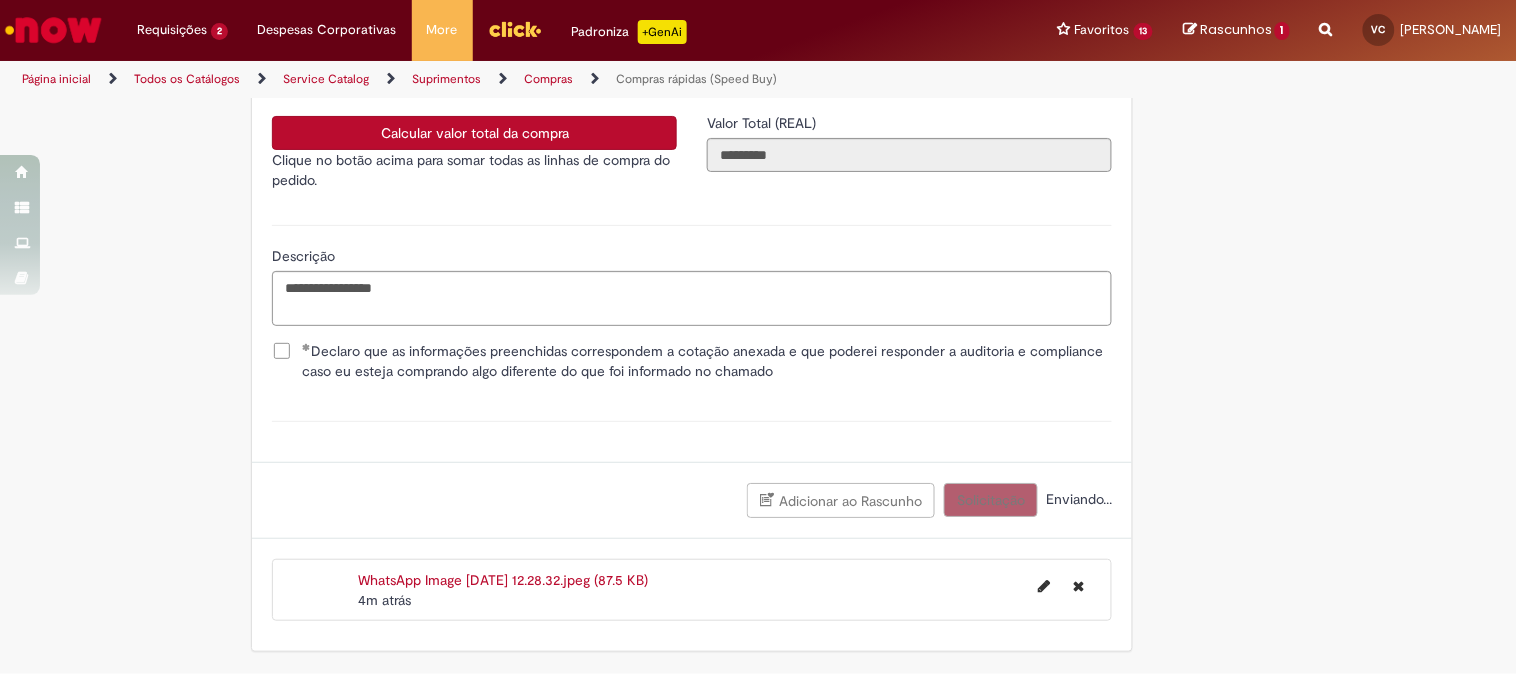 scroll, scrollTop: 2352, scrollLeft: 0, axis: vertical 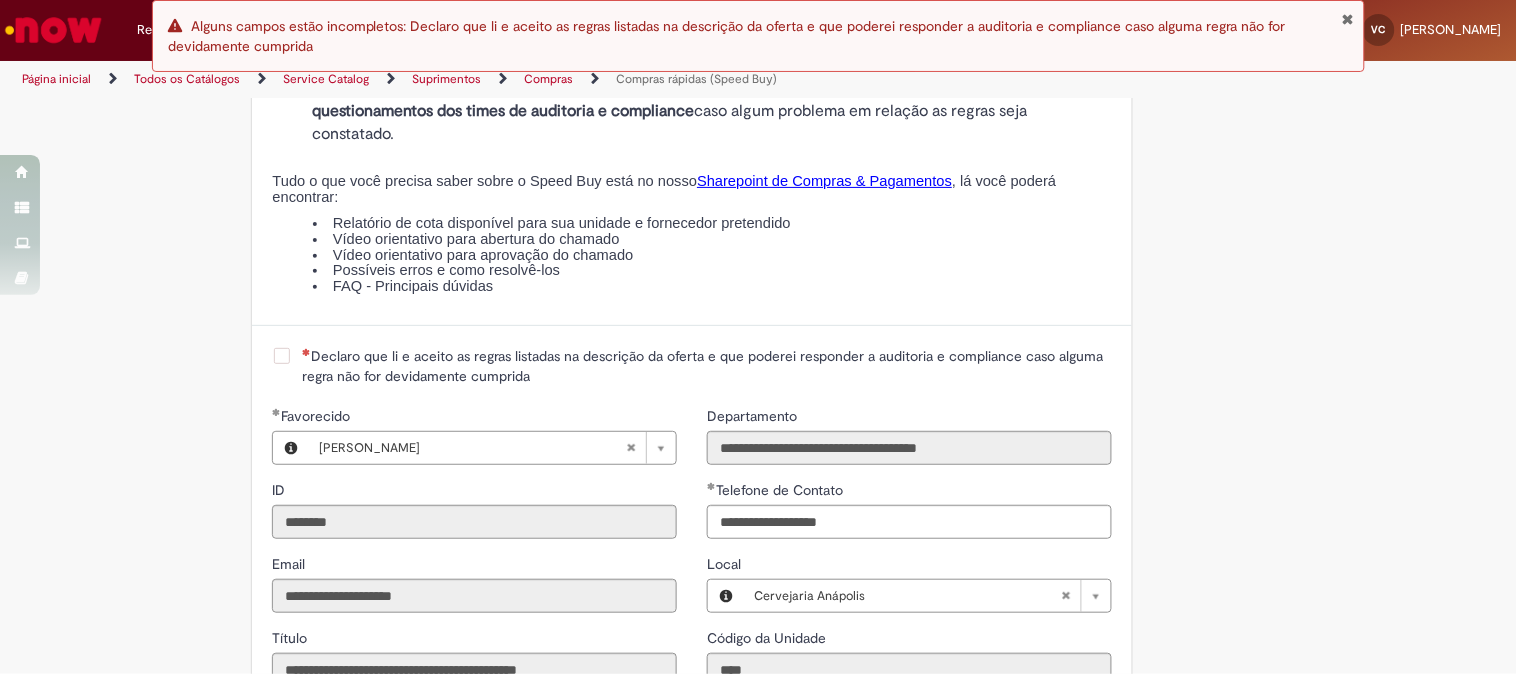 click on "Declaro que li e aceito as regras listadas na descrição da oferta e que poderei responder a auditoria e compliance caso alguma regra não for devidamente cumprida" at bounding box center [707, 366] 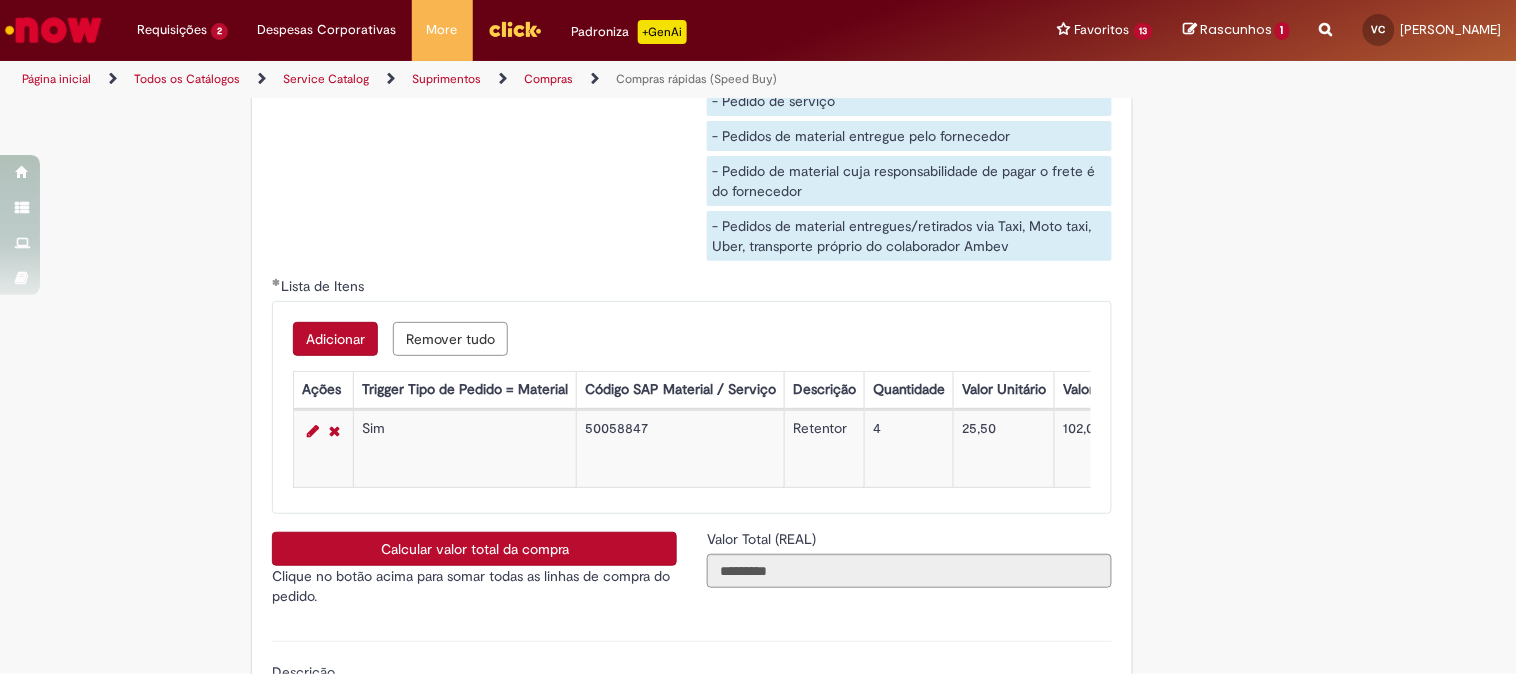 scroll, scrollTop: 3574, scrollLeft: 0, axis: vertical 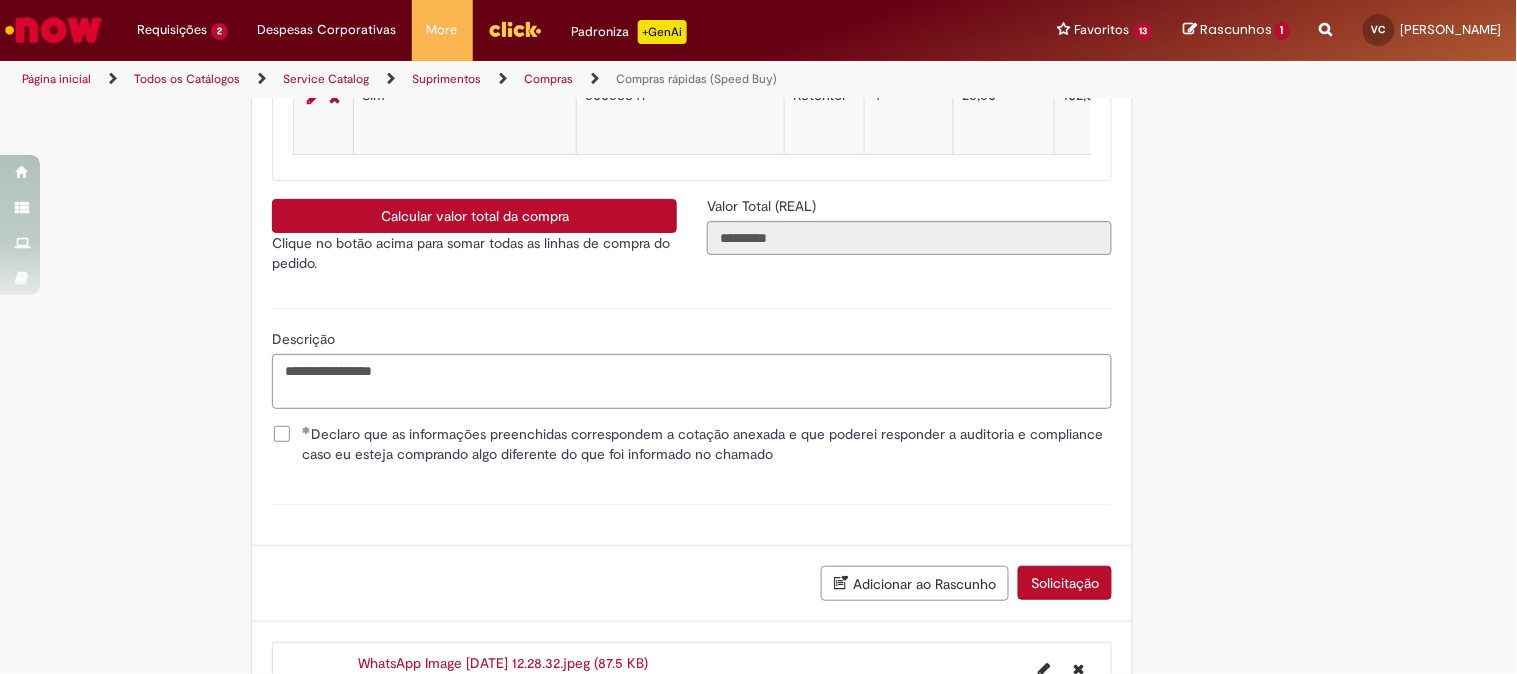 click on "Solicitação" at bounding box center [1065, 583] 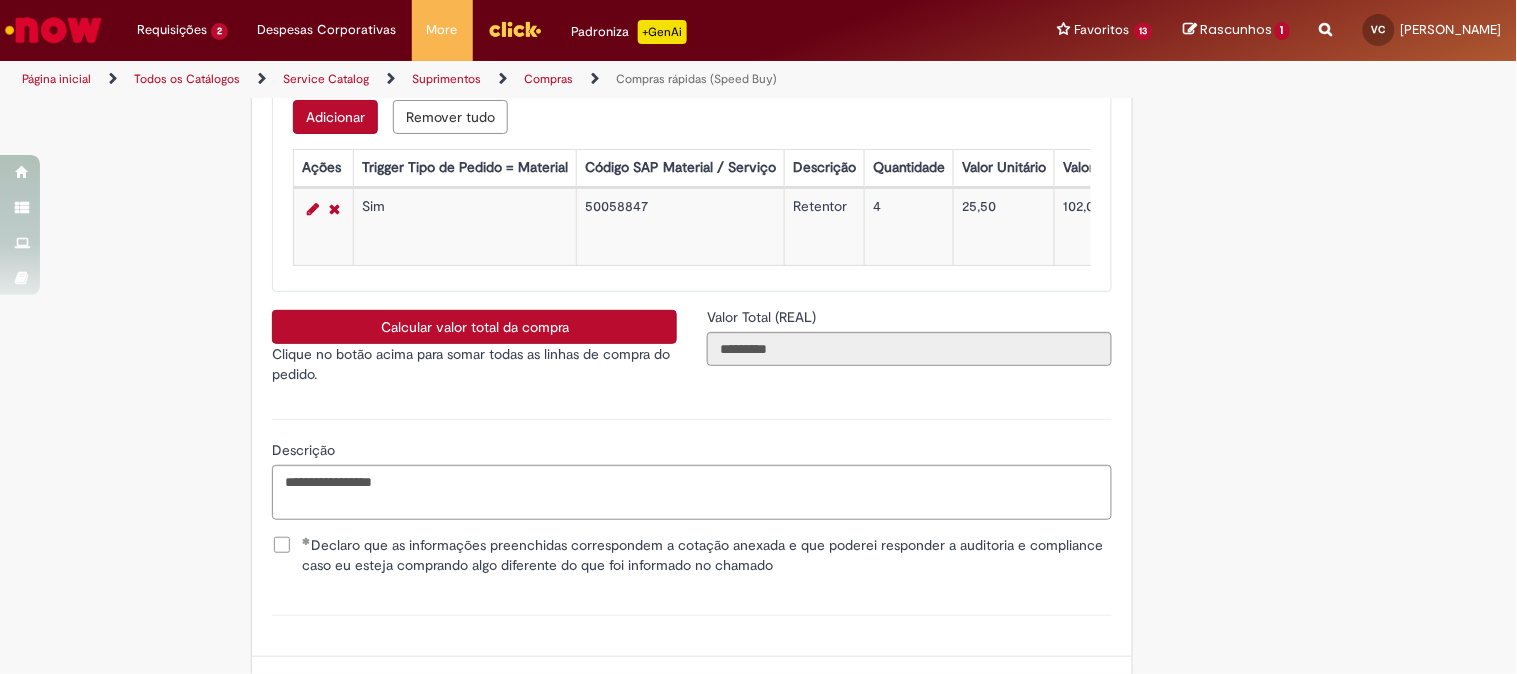 scroll, scrollTop: 3704, scrollLeft: 0, axis: vertical 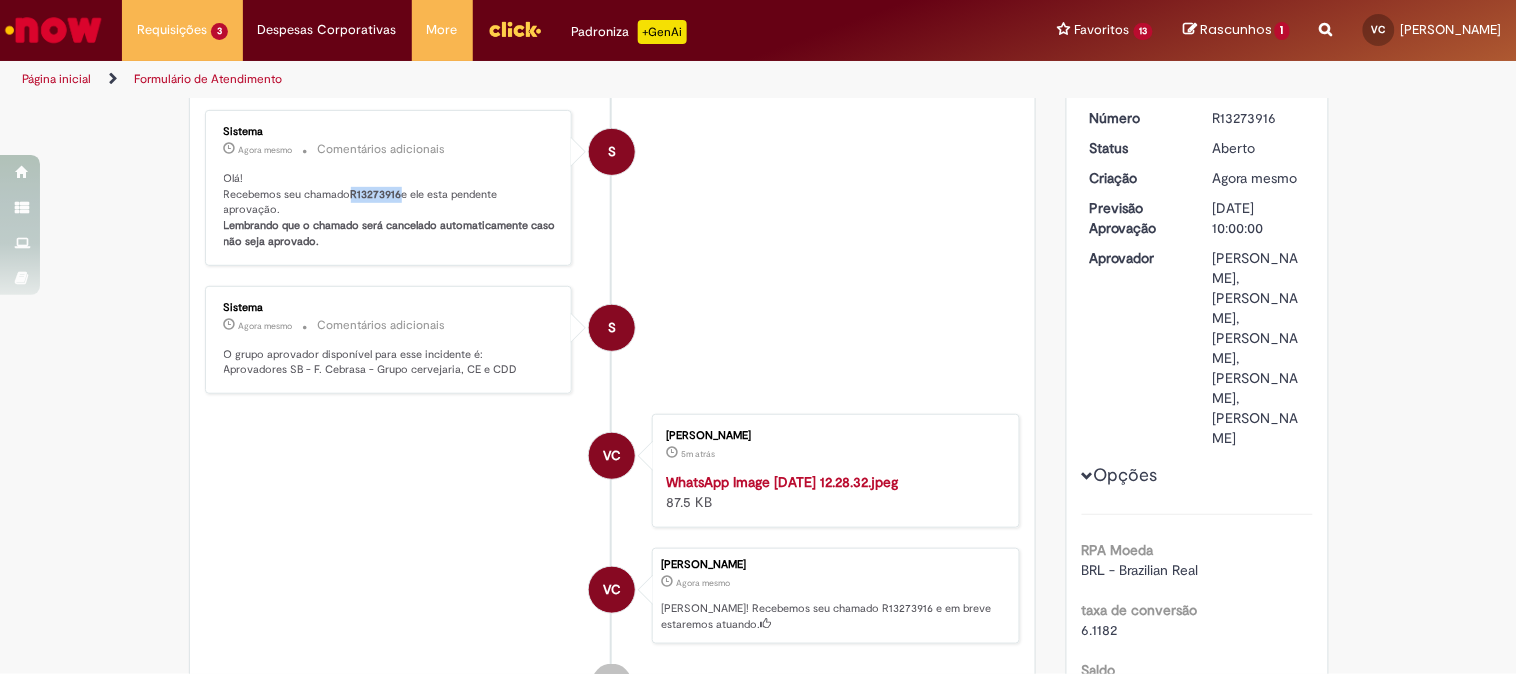 drag, startPoint x: 392, startPoint y: 194, endPoint x: 343, endPoint y: 200, distance: 49.365982 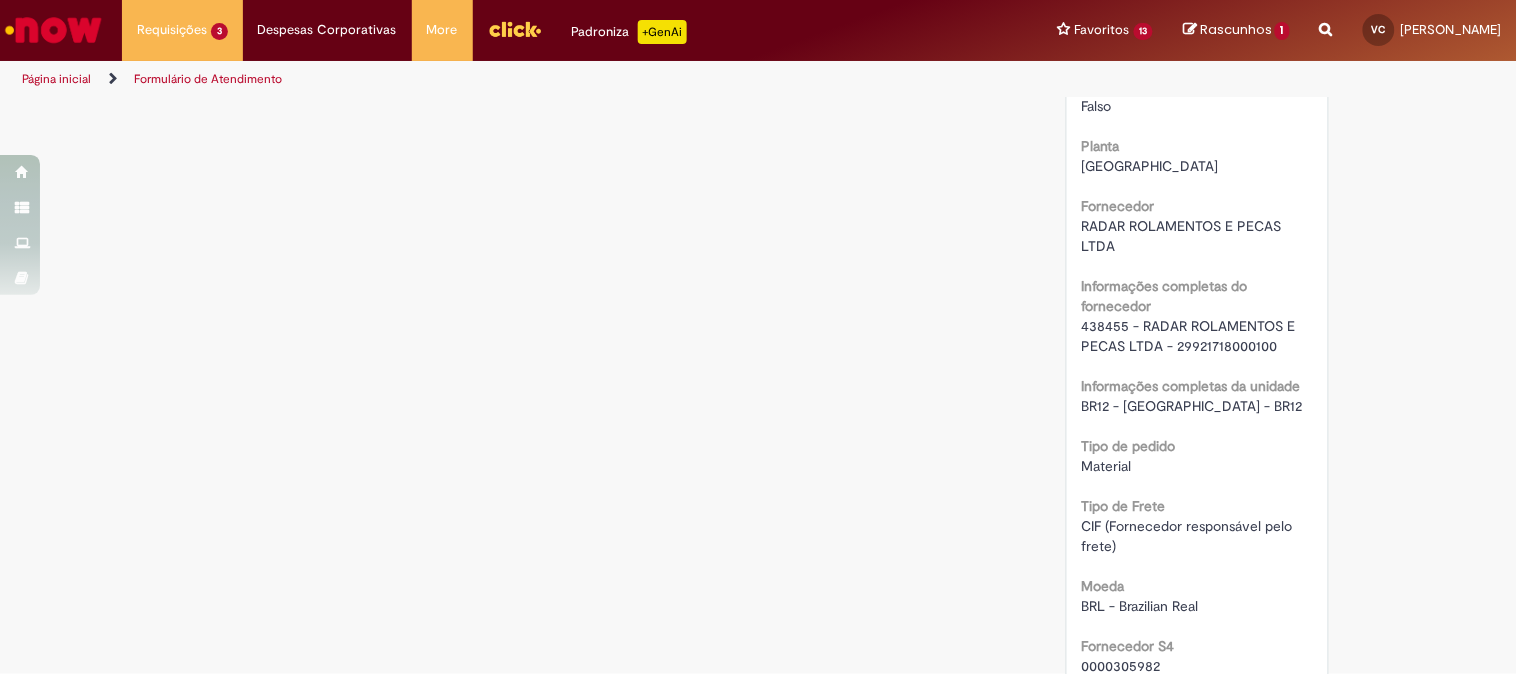 scroll, scrollTop: 1222, scrollLeft: 0, axis: vertical 